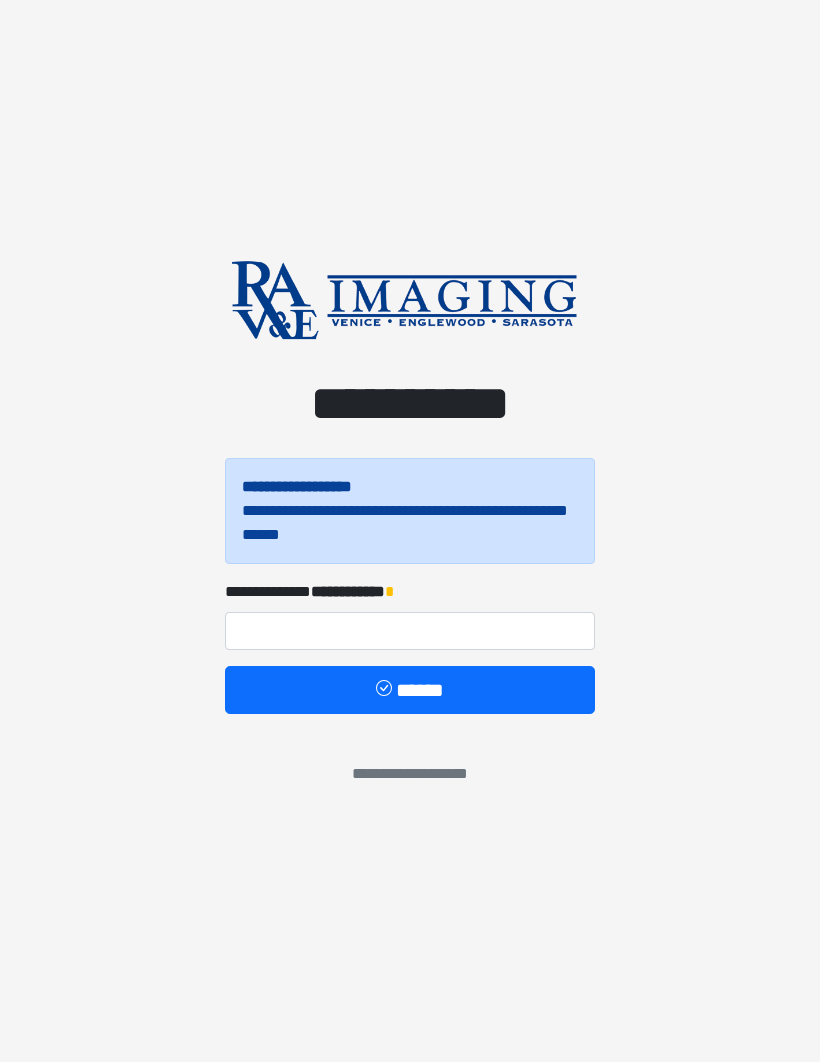 scroll, scrollTop: 0, scrollLeft: 0, axis: both 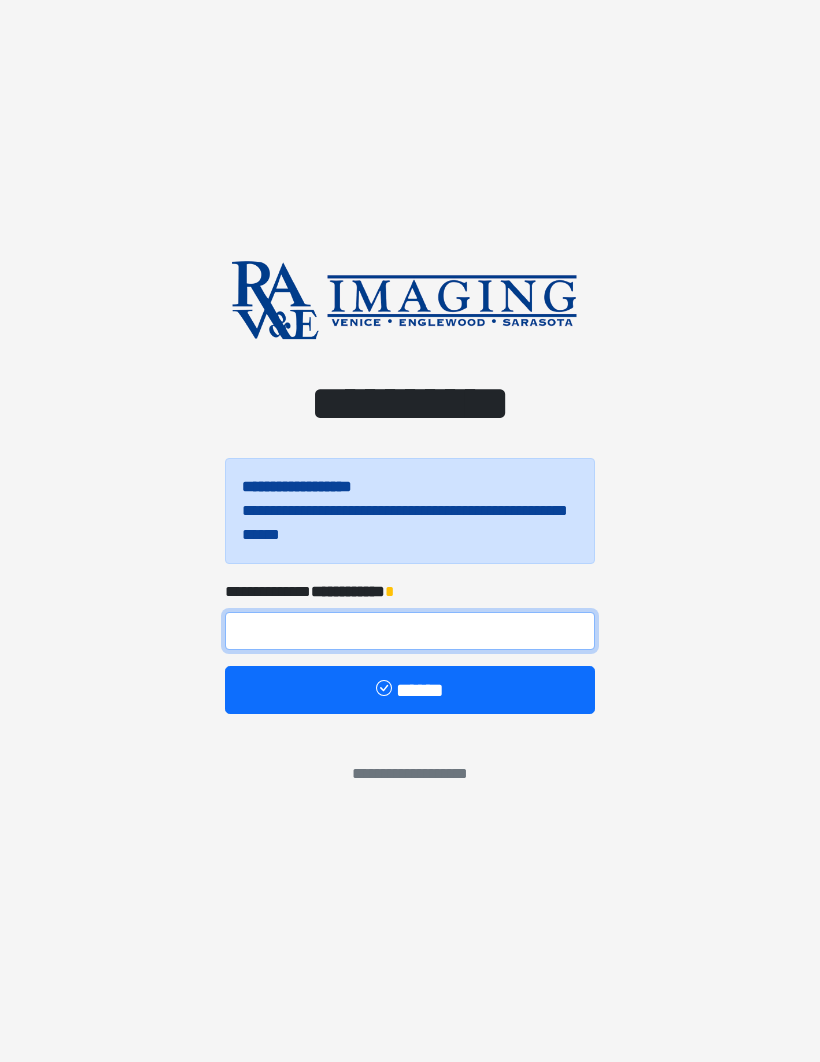 click at bounding box center (410, 631) 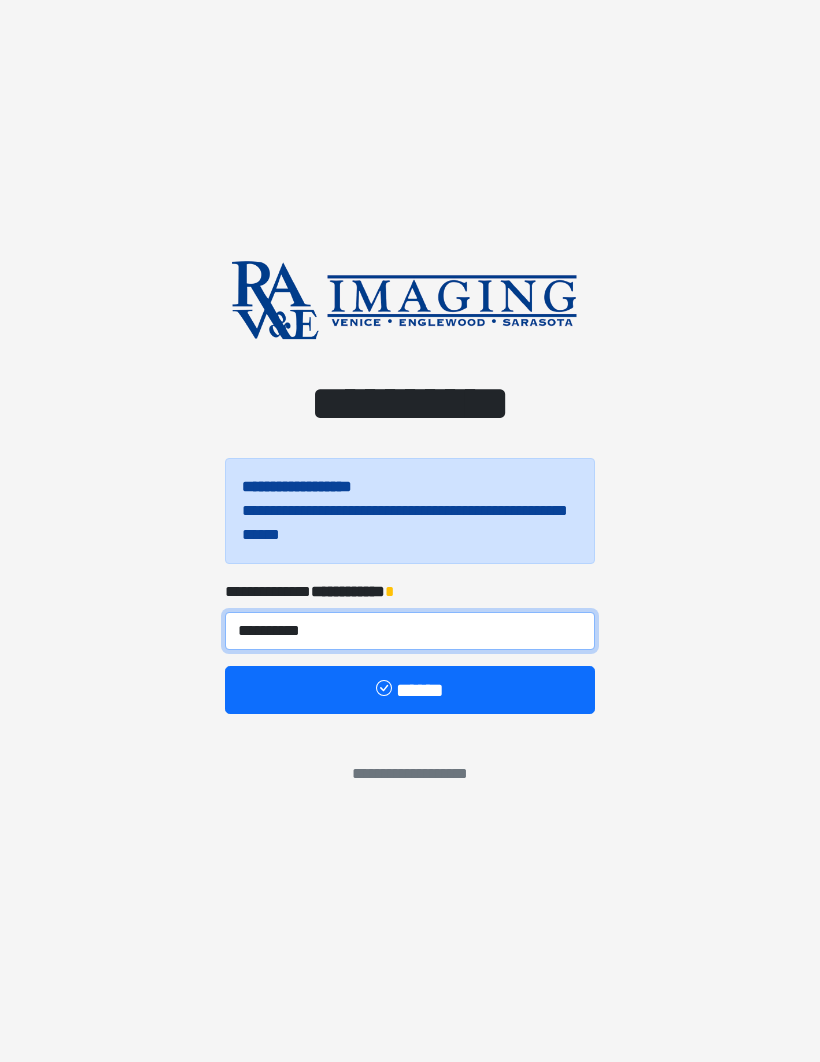 type on "**********" 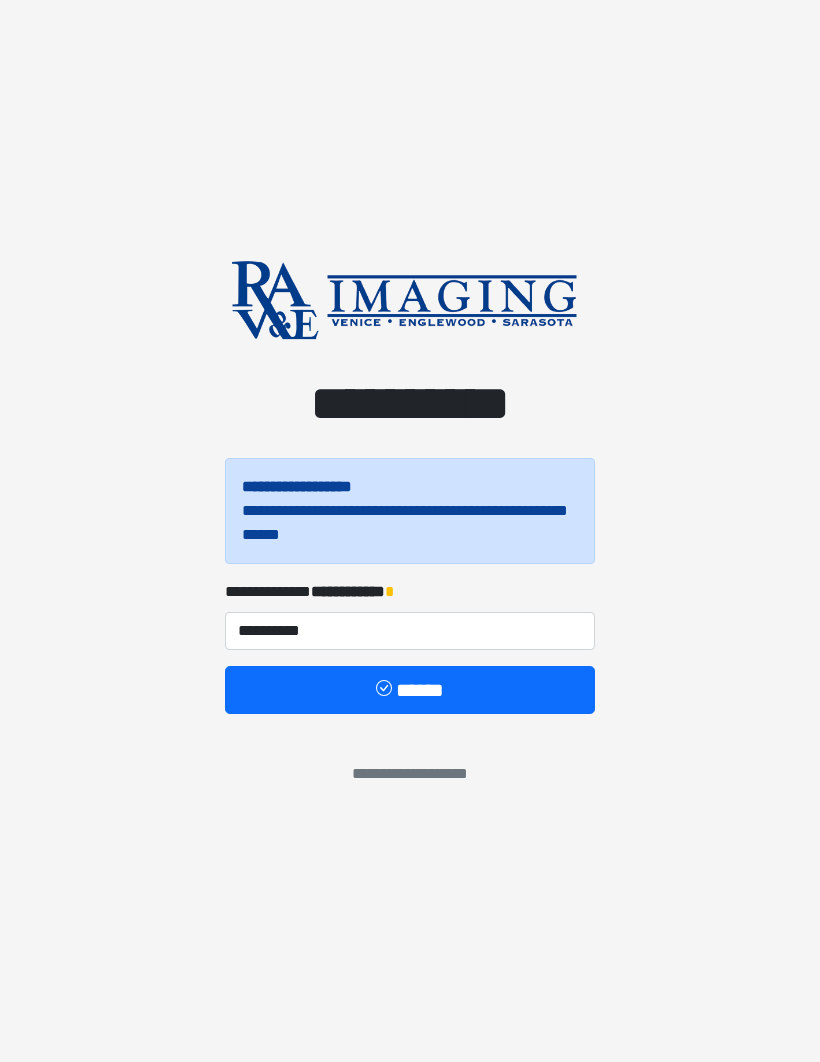 click on "******" at bounding box center (410, 690) 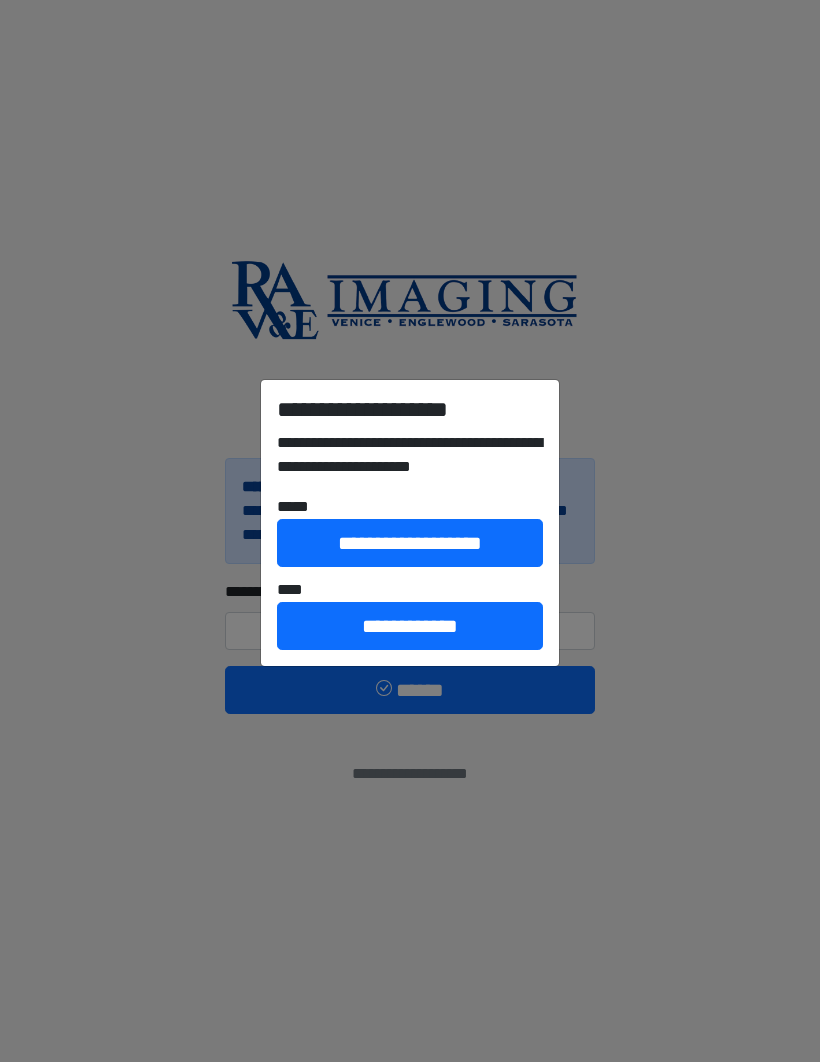 click on "**********" at bounding box center [410, 626] 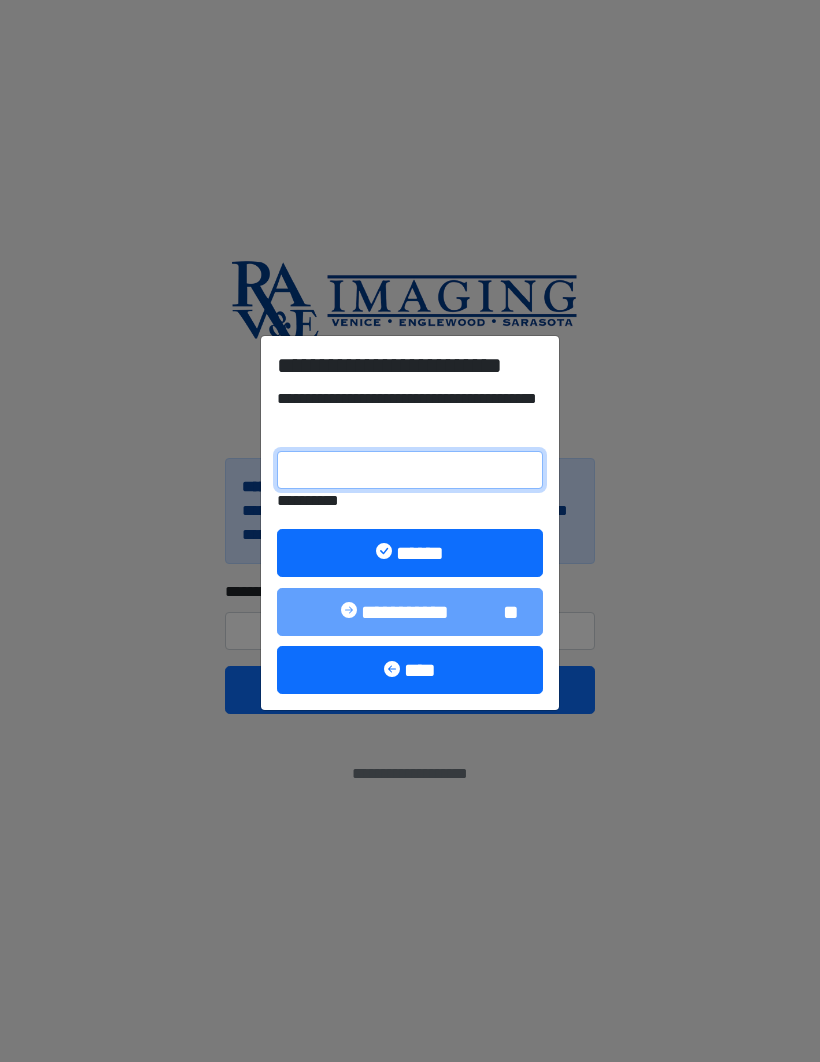 click on "**********" at bounding box center [410, 470] 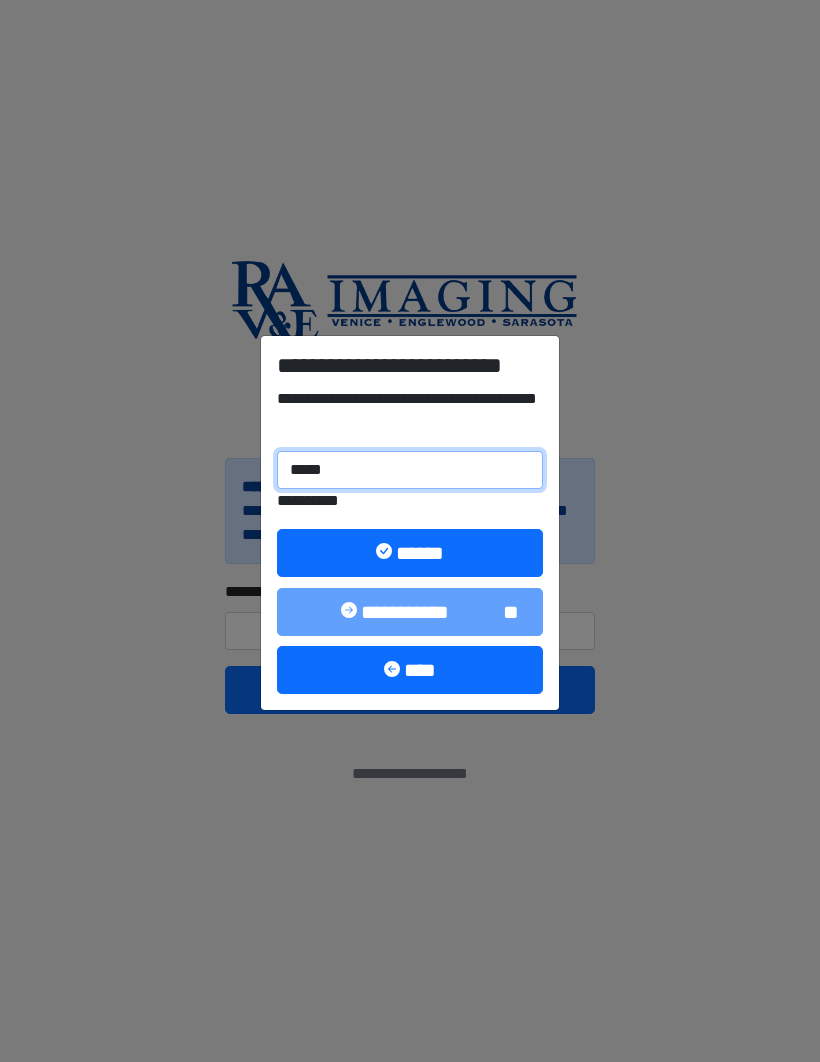 type on "******" 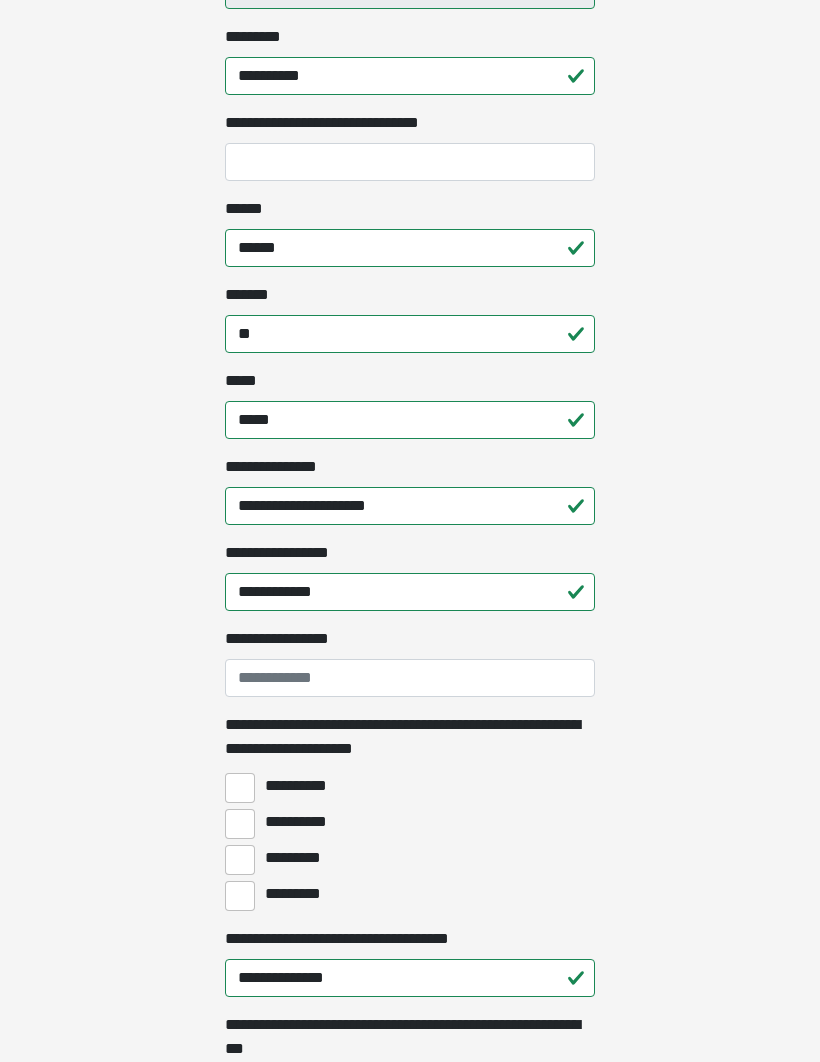 scroll, scrollTop: 909, scrollLeft: 0, axis: vertical 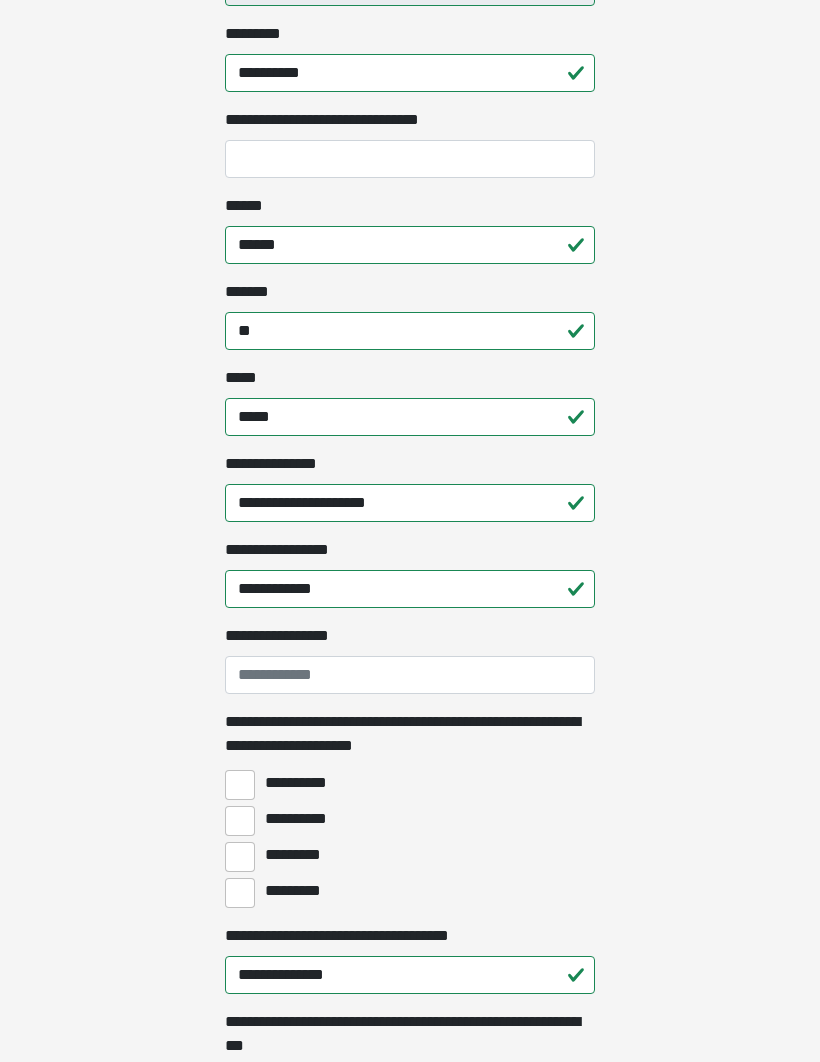 click on "*********" at bounding box center [299, 855] 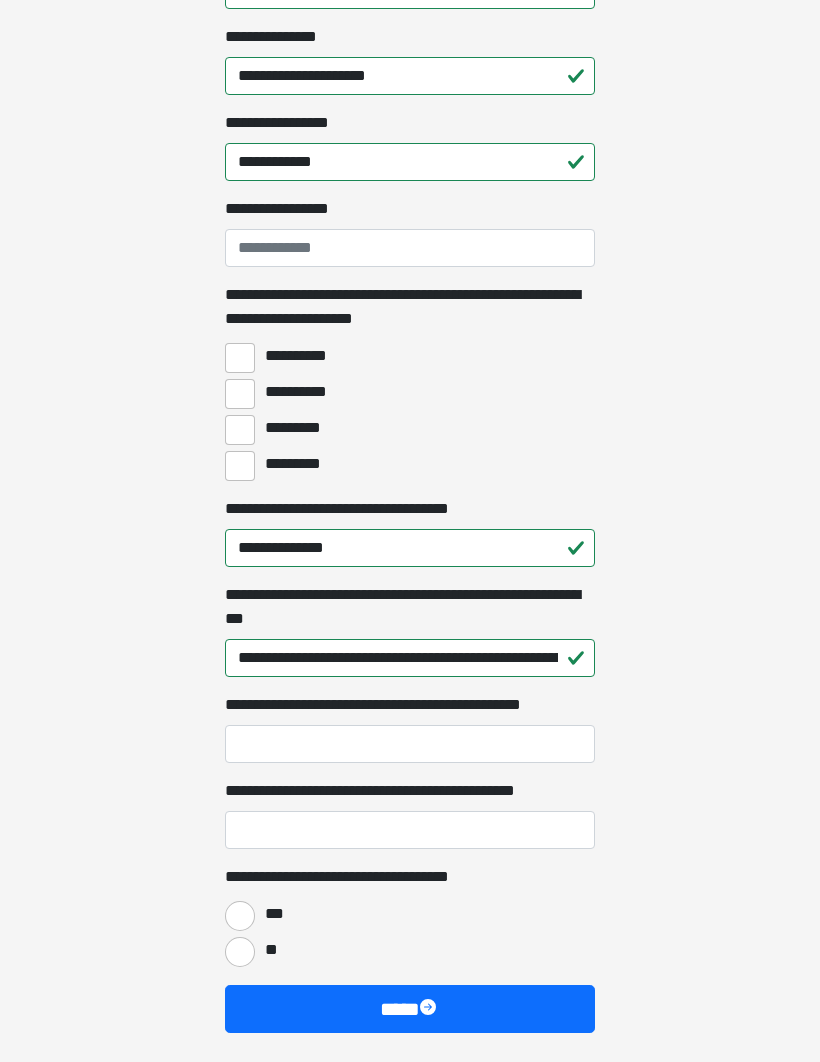 scroll, scrollTop: 1341, scrollLeft: 0, axis: vertical 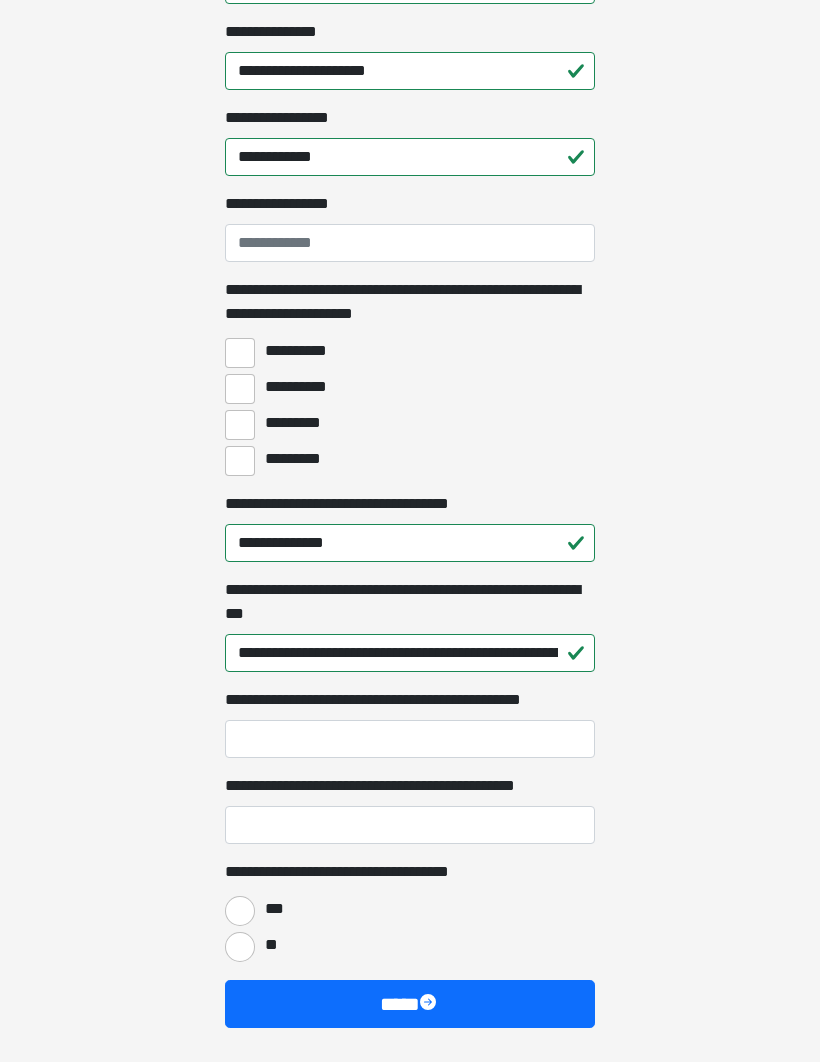 click on "**********" at bounding box center [410, 912] 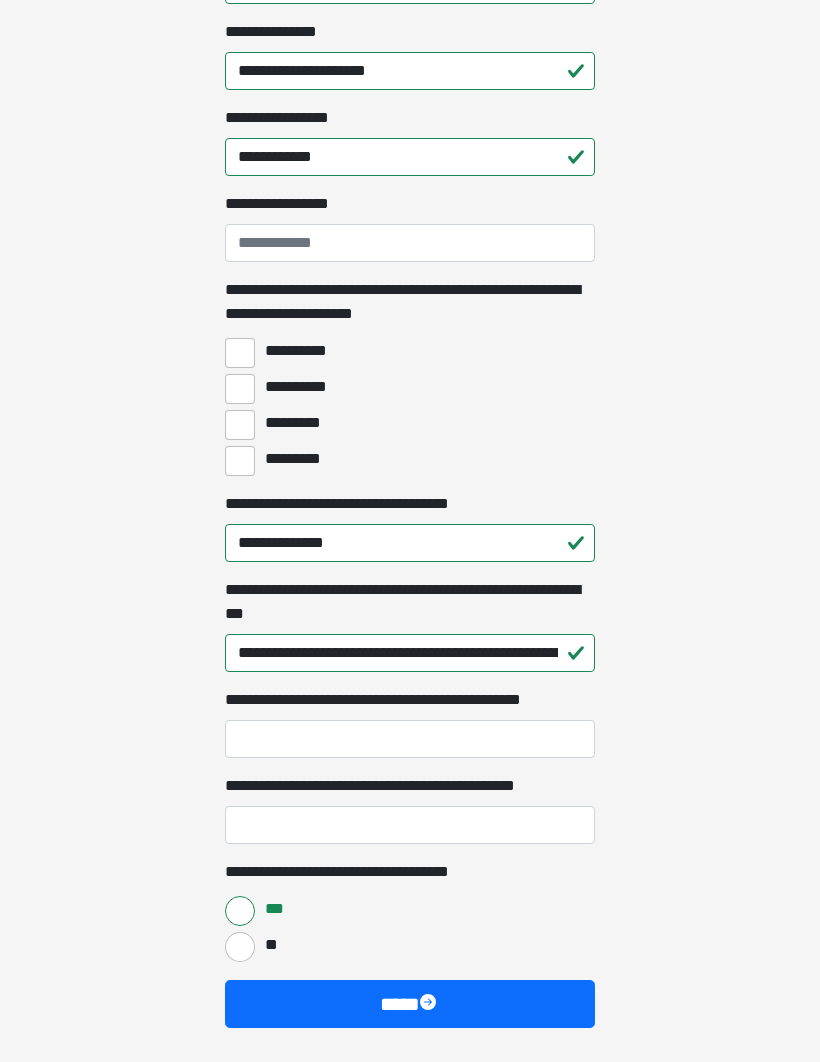 click on "****" at bounding box center (410, 1004) 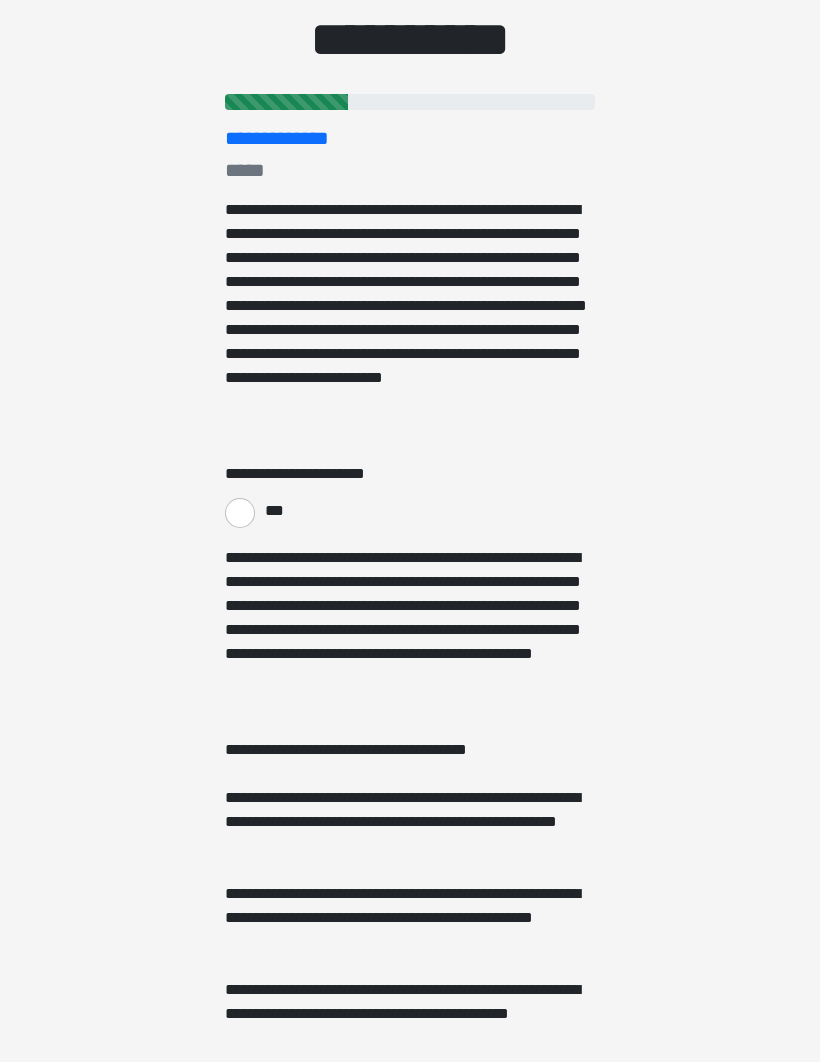 scroll, scrollTop: 0, scrollLeft: 0, axis: both 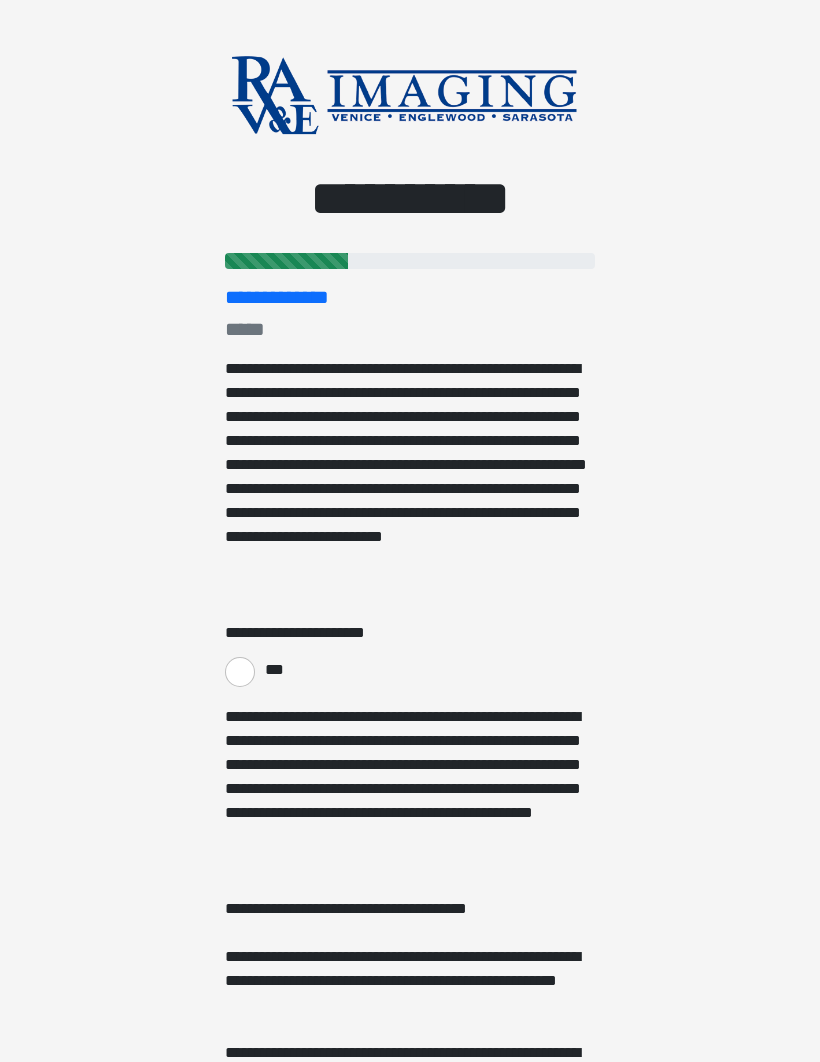 click on "***" at bounding box center (240, 672) 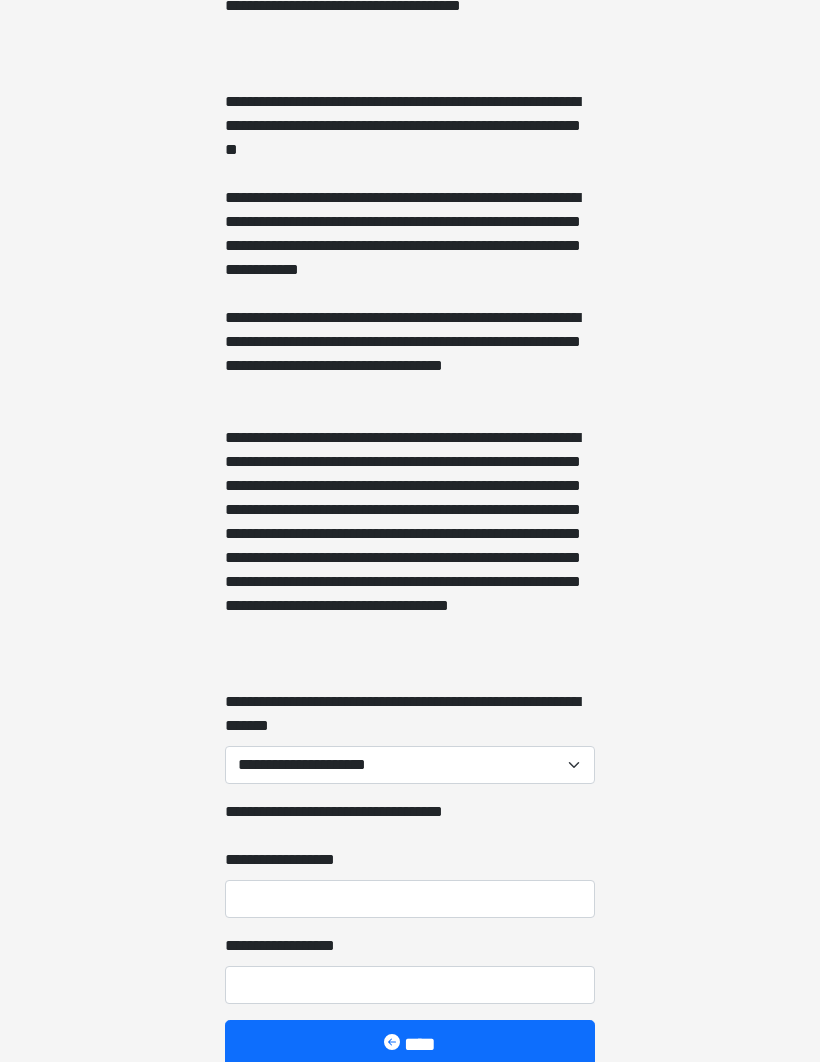 scroll, scrollTop: 1550, scrollLeft: 0, axis: vertical 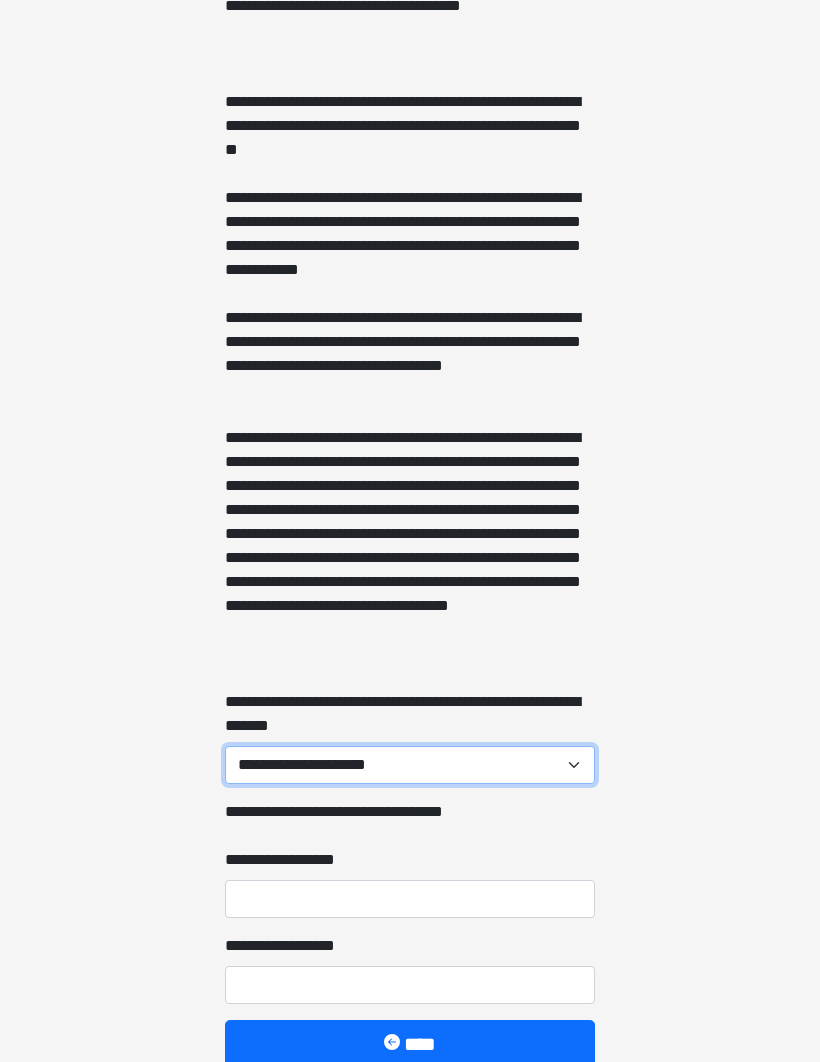 click on "**********" at bounding box center (410, 766) 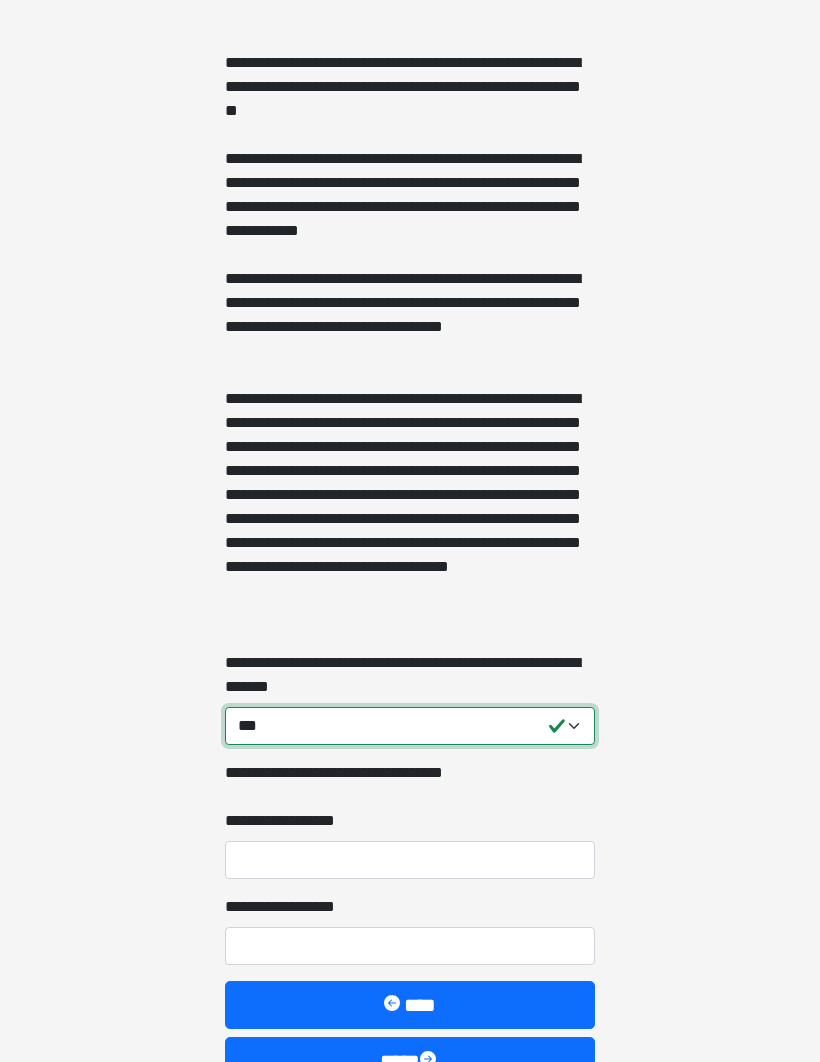 scroll, scrollTop: 1647, scrollLeft: 0, axis: vertical 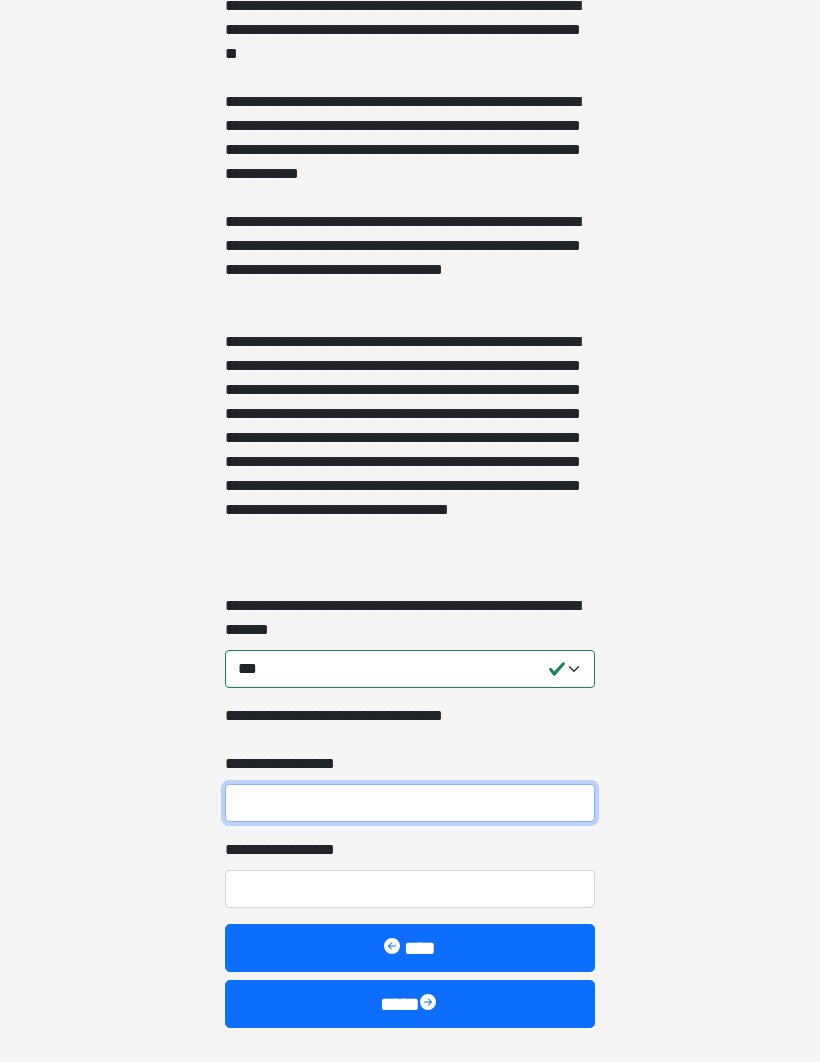 click on "**********" at bounding box center [410, 803] 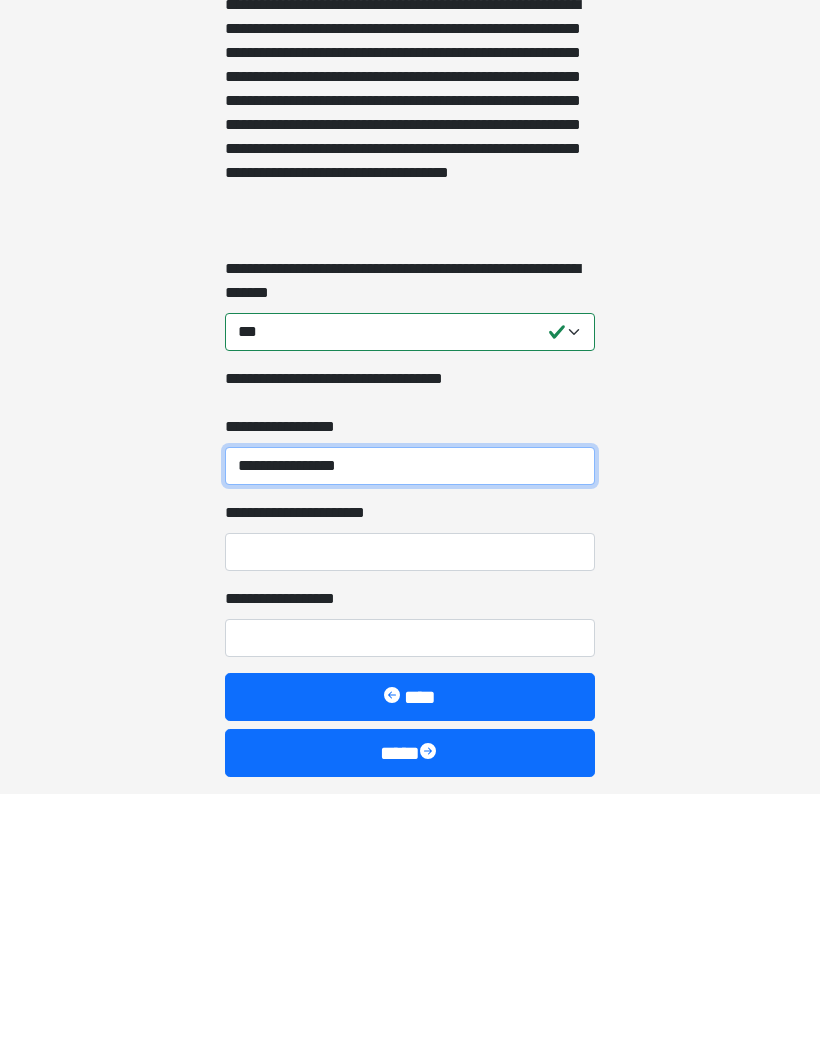 type on "**********" 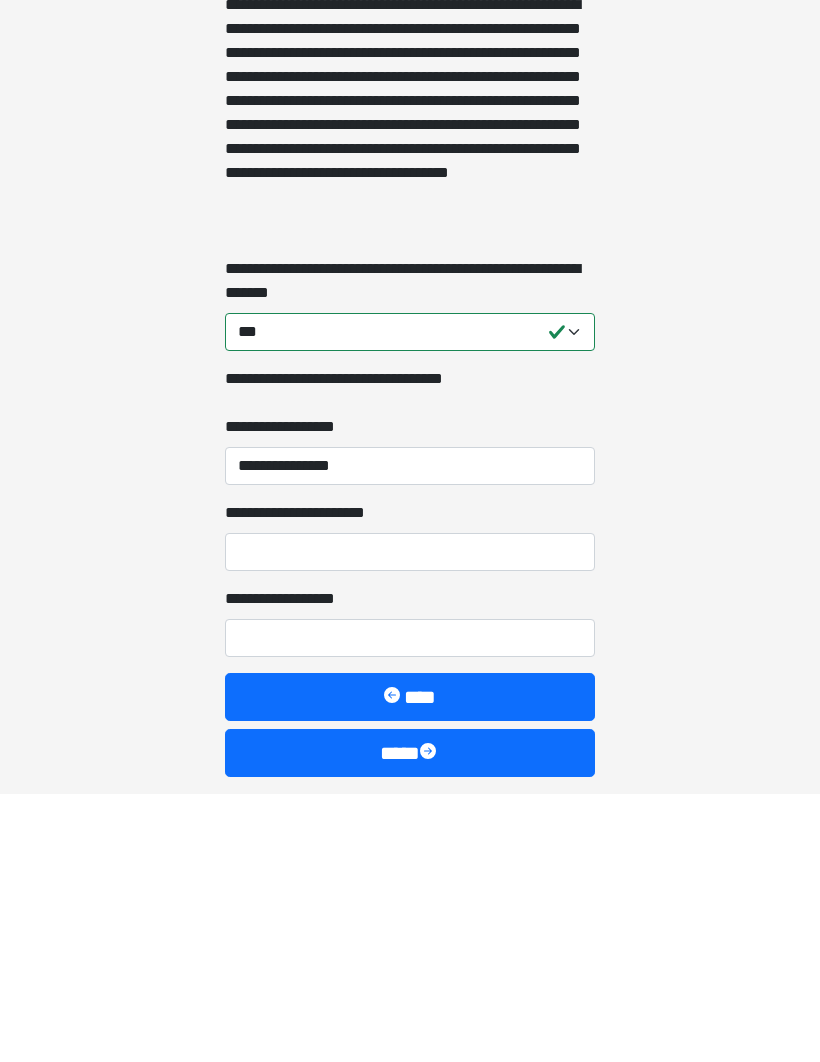 click on "****" at bounding box center [410, 1021] 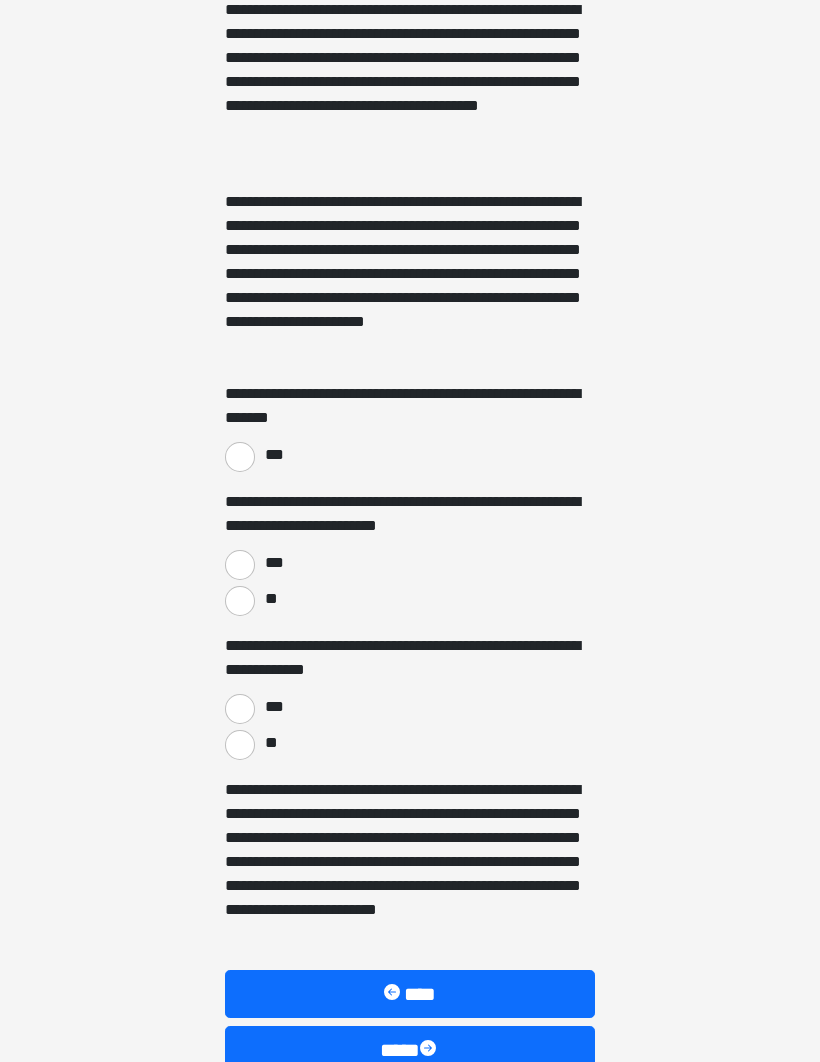 scroll, scrollTop: 1133, scrollLeft: 0, axis: vertical 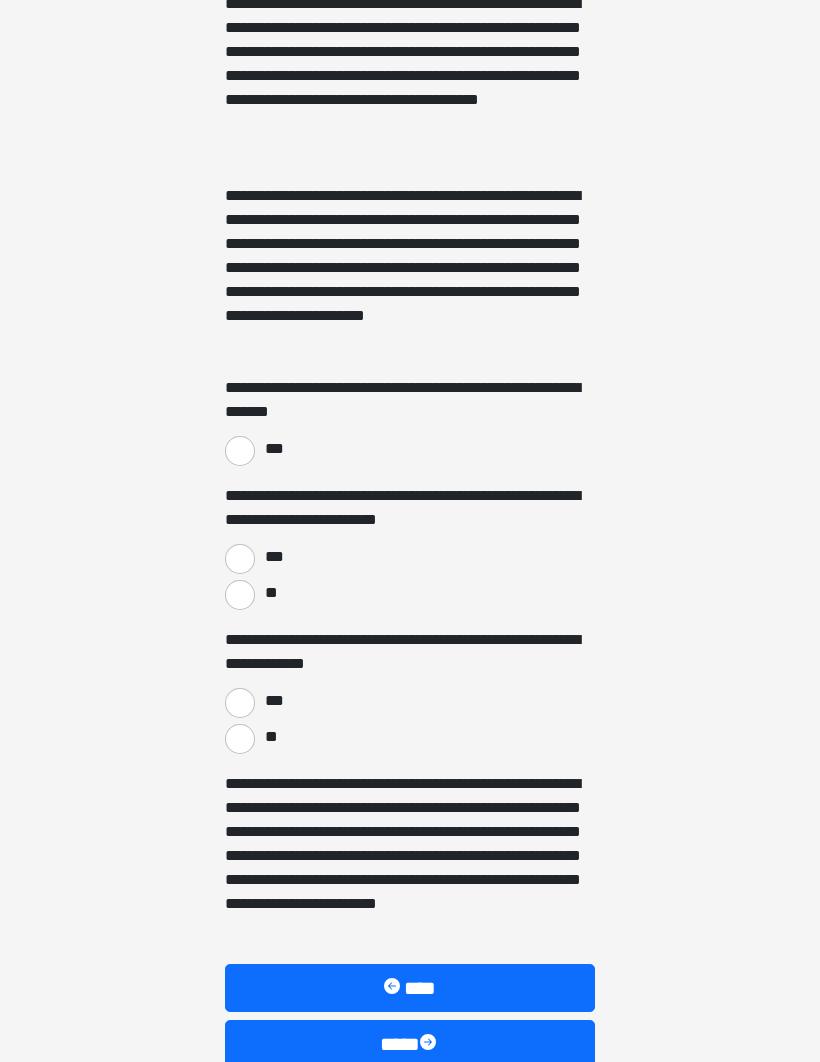 click on "***" at bounding box center (240, 451) 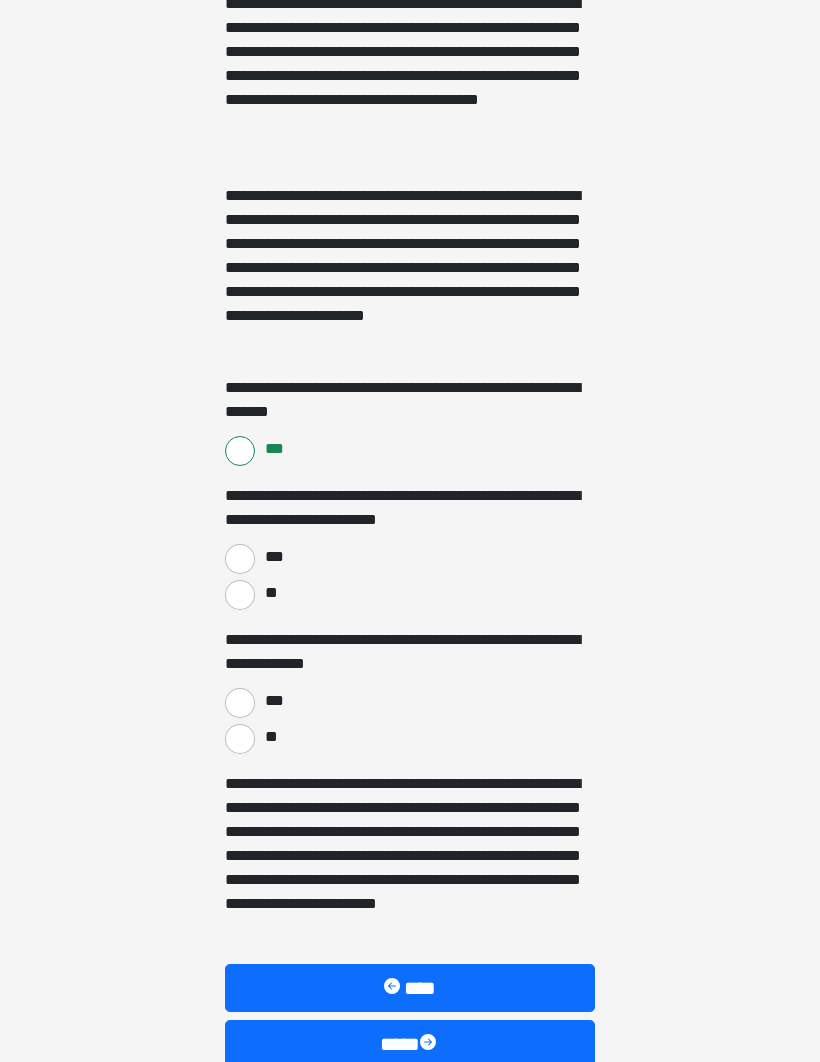 click on "***" at bounding box center (274, 557) 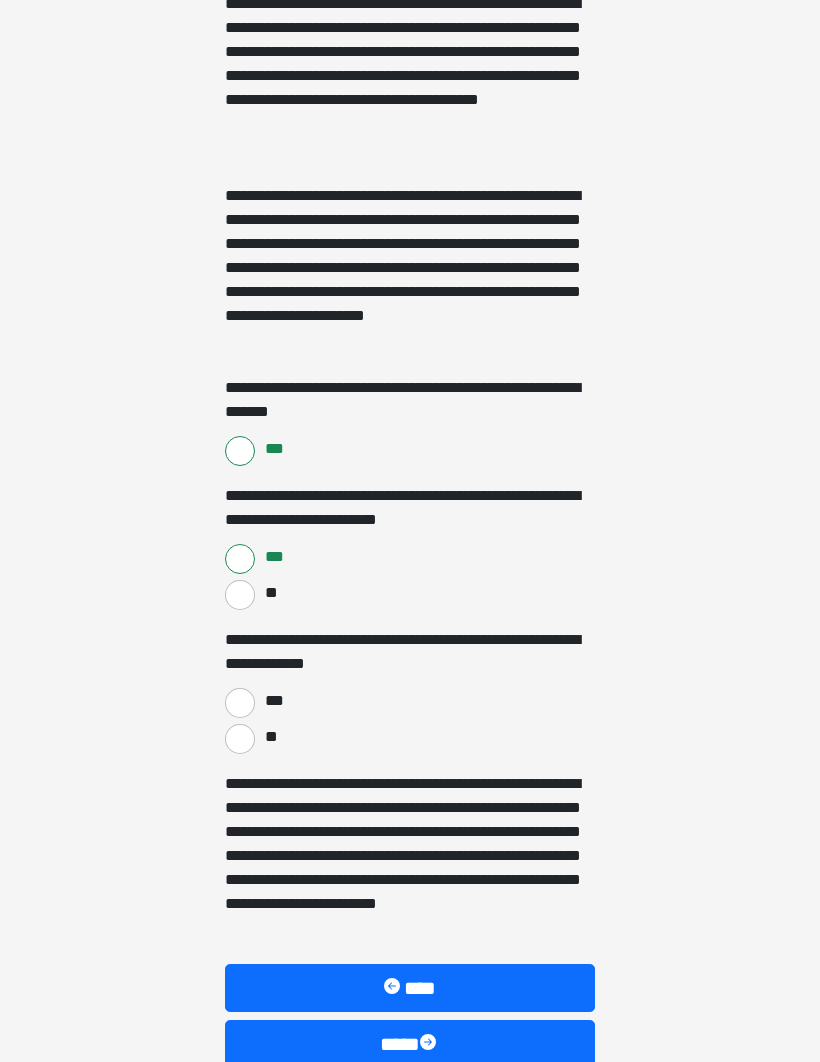 scroll, scrollTop: 1173, scrollLeft: 0, axis: vertical 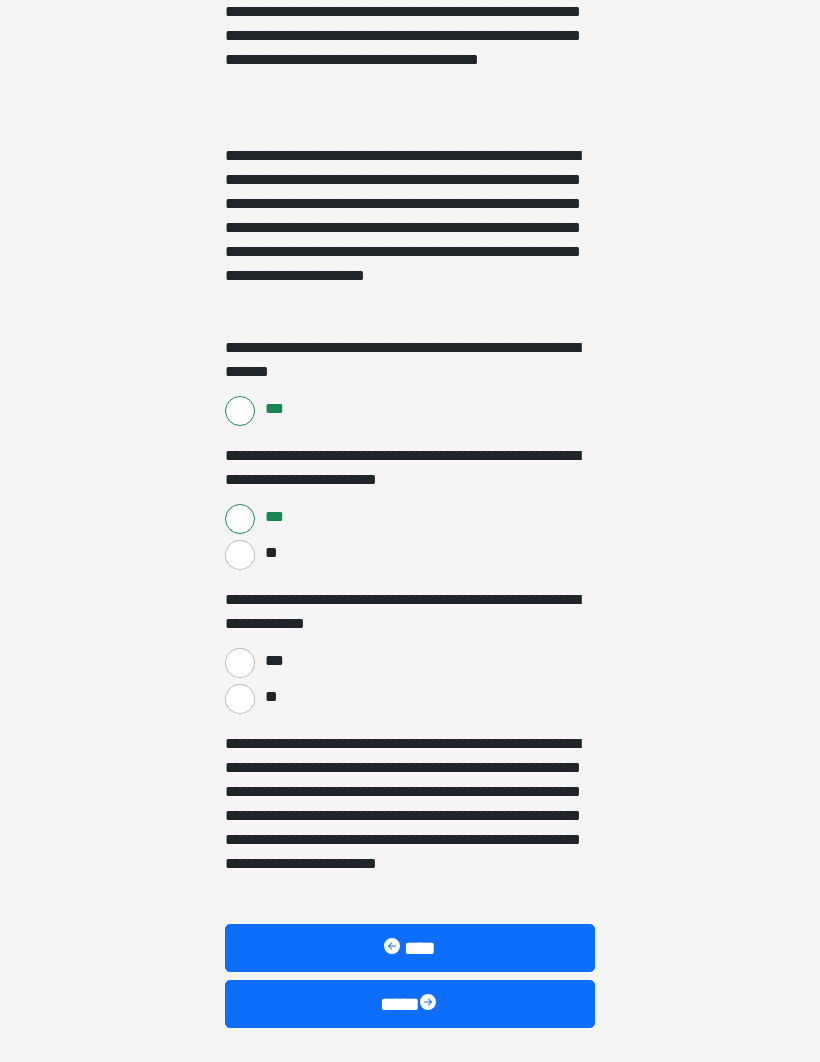 click on "**" at bounding box center [240, 699] 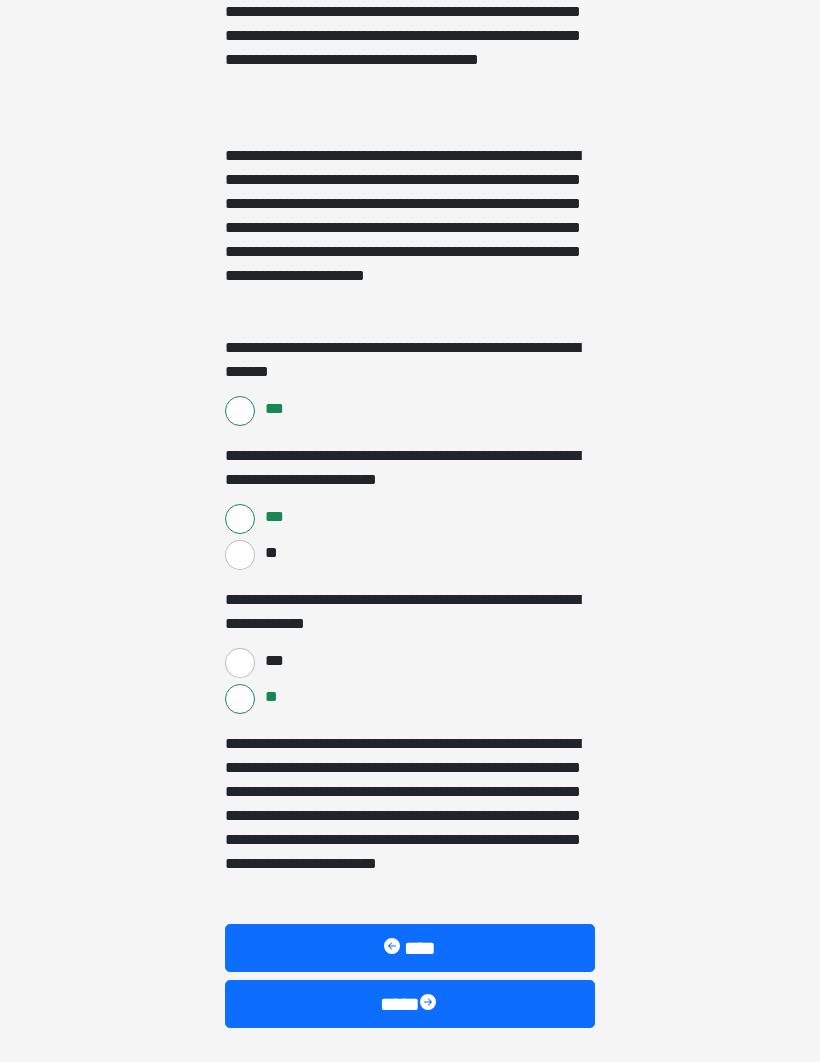 click on "****" at bounding box center (410, 1004) 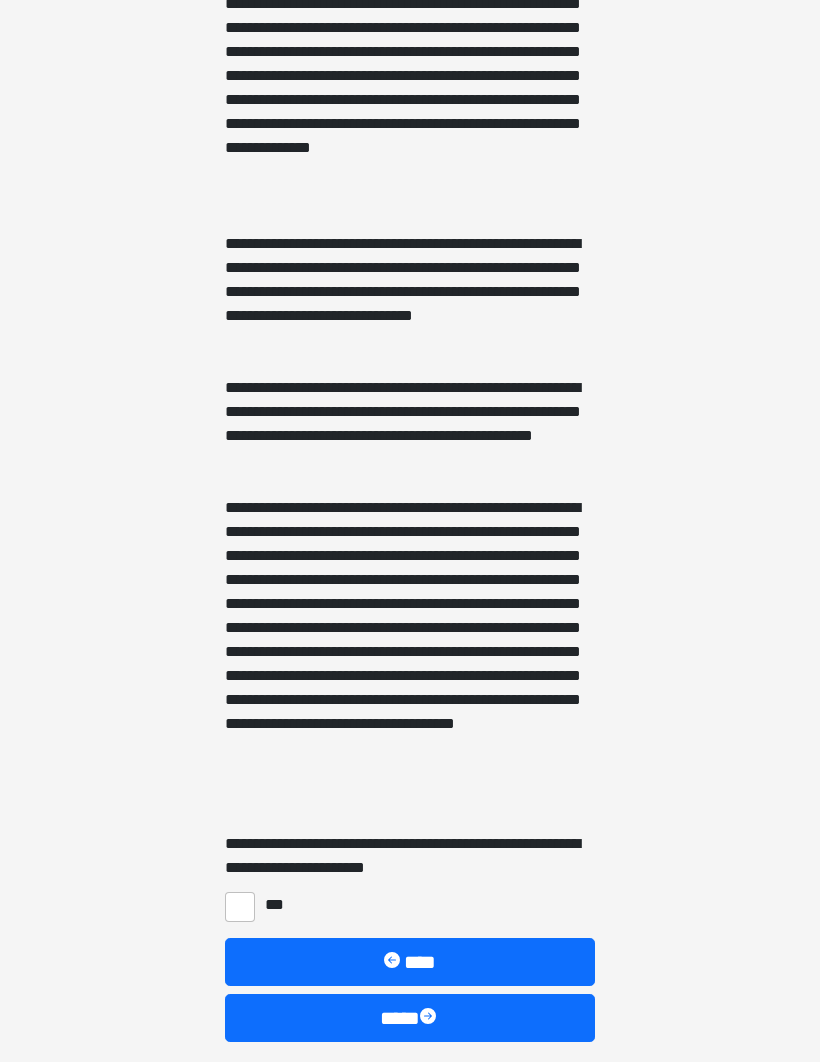 scroll, scrollTop: 427, scrollLeft: 0, axis: vertical 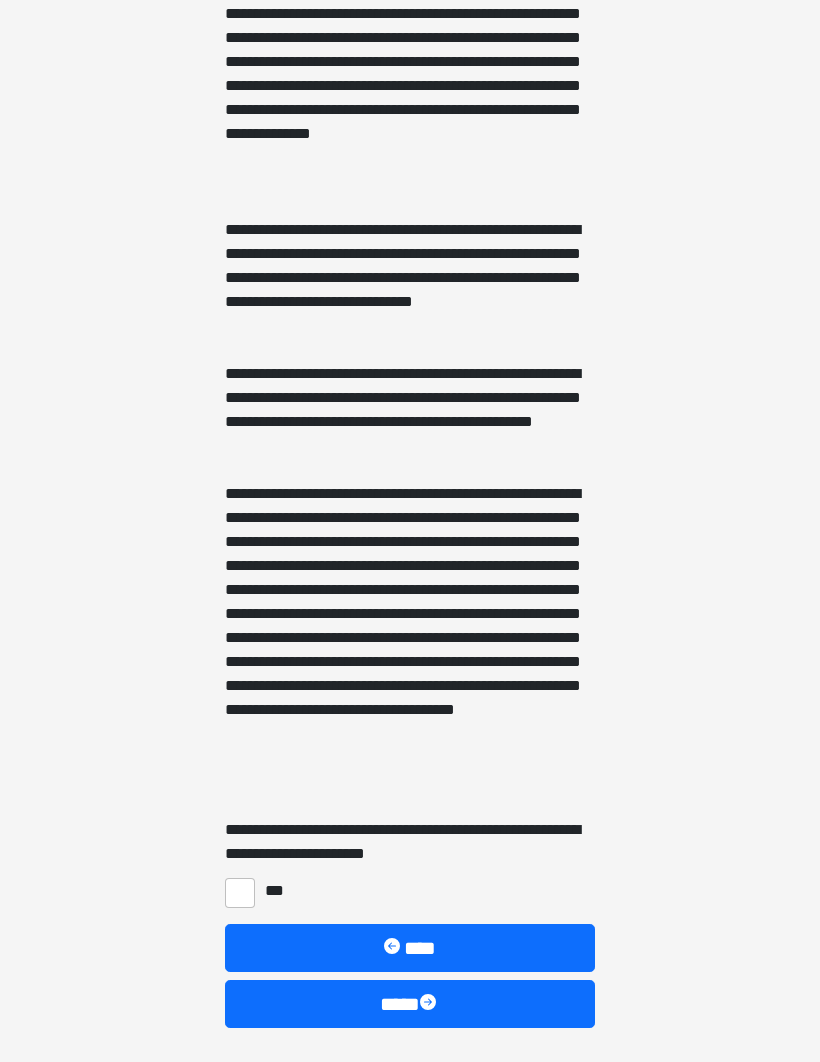 click on "***" at bounding box center [240, 893] 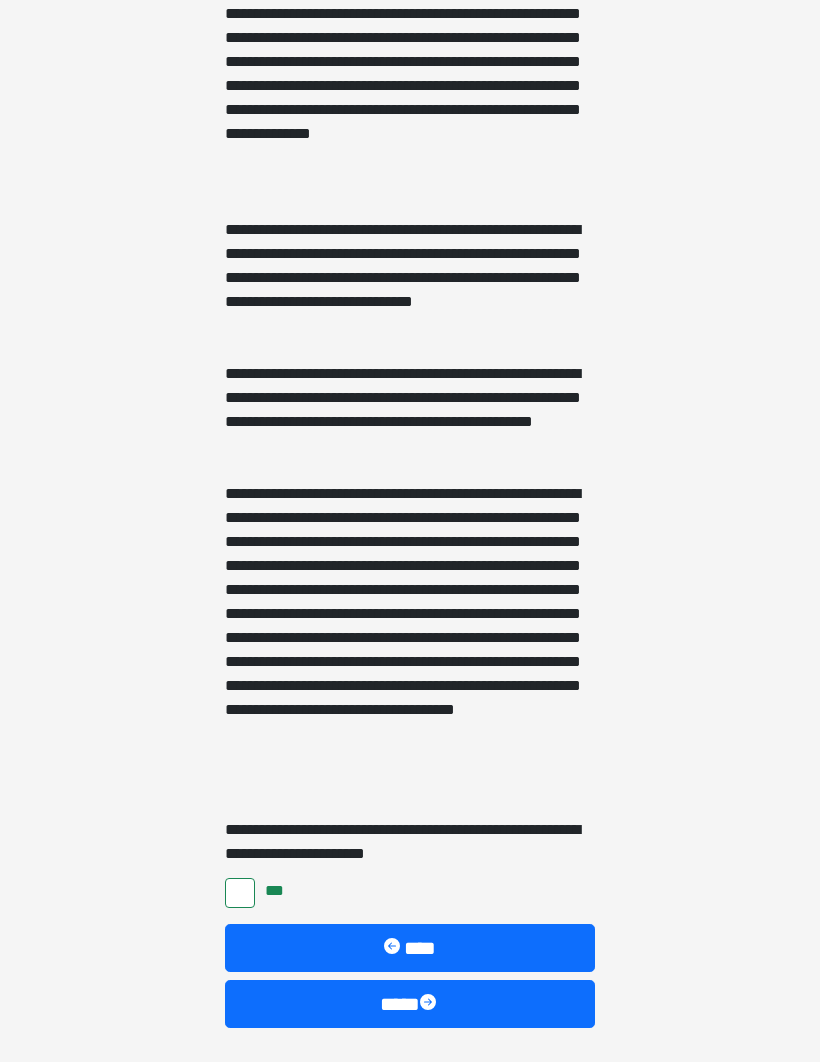 click on "****" at bounding box center [410, 1004] 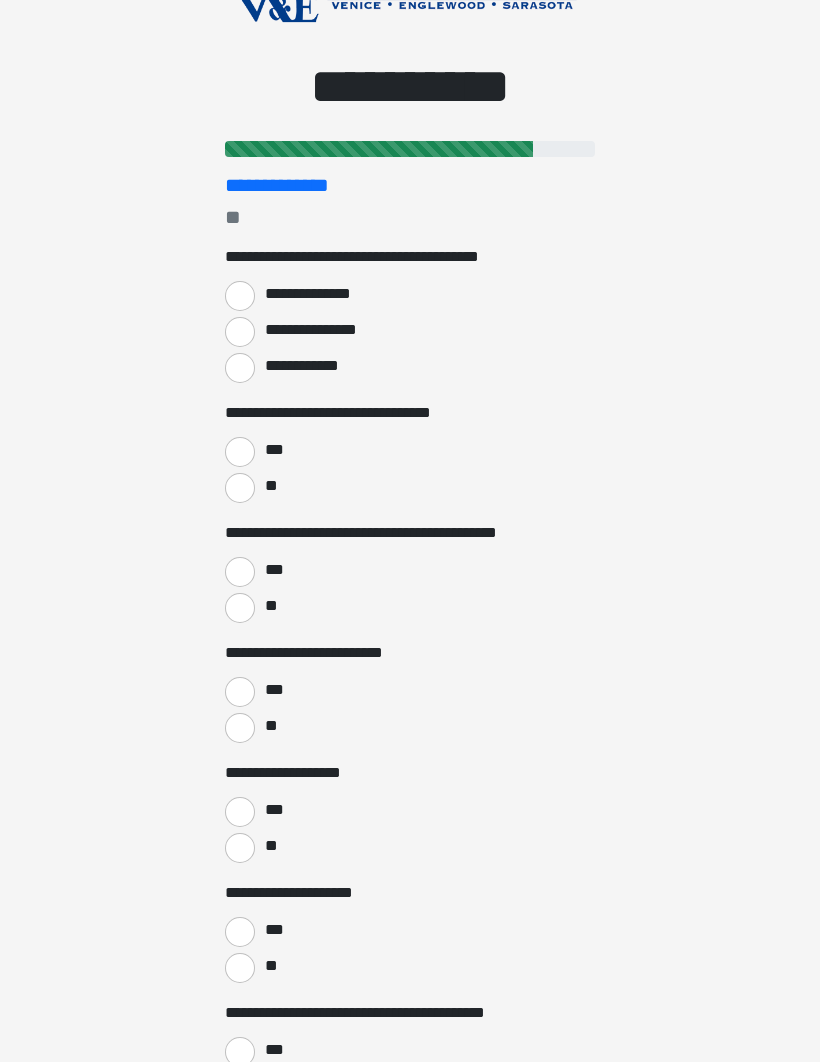 scroll, scrollTop: 0, scrollLeft: 0, axis: both 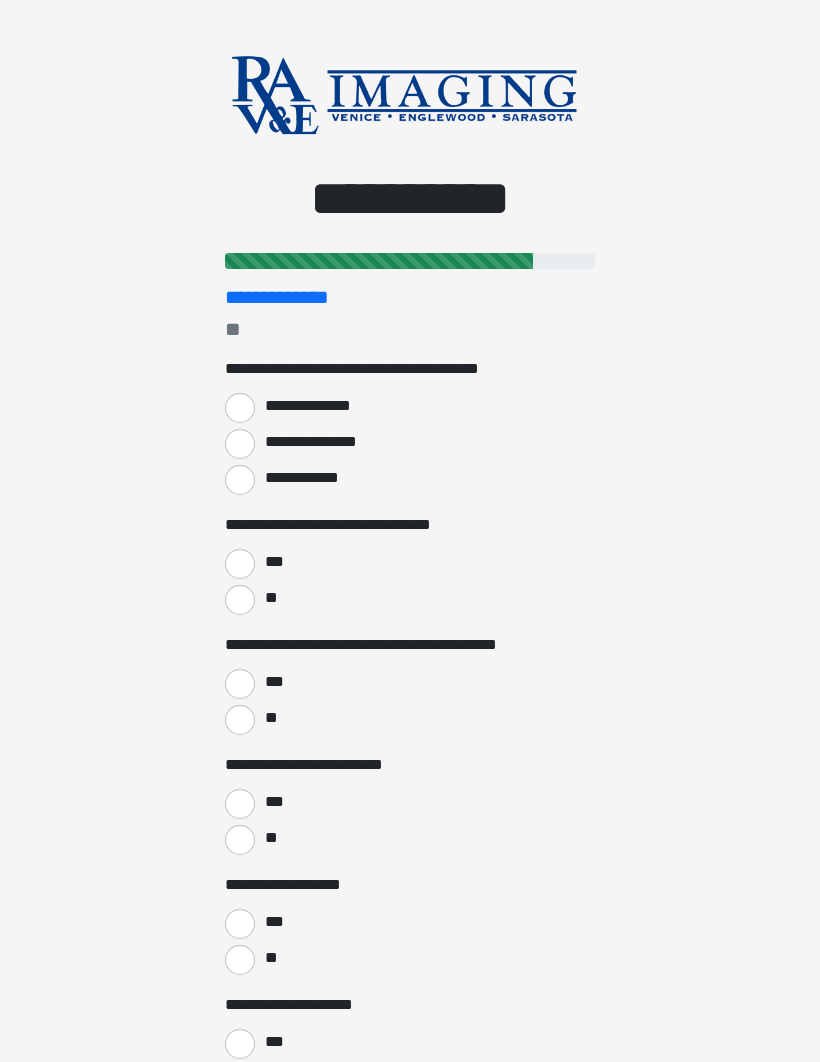 click on "**********" at bounding box center [240, 480] 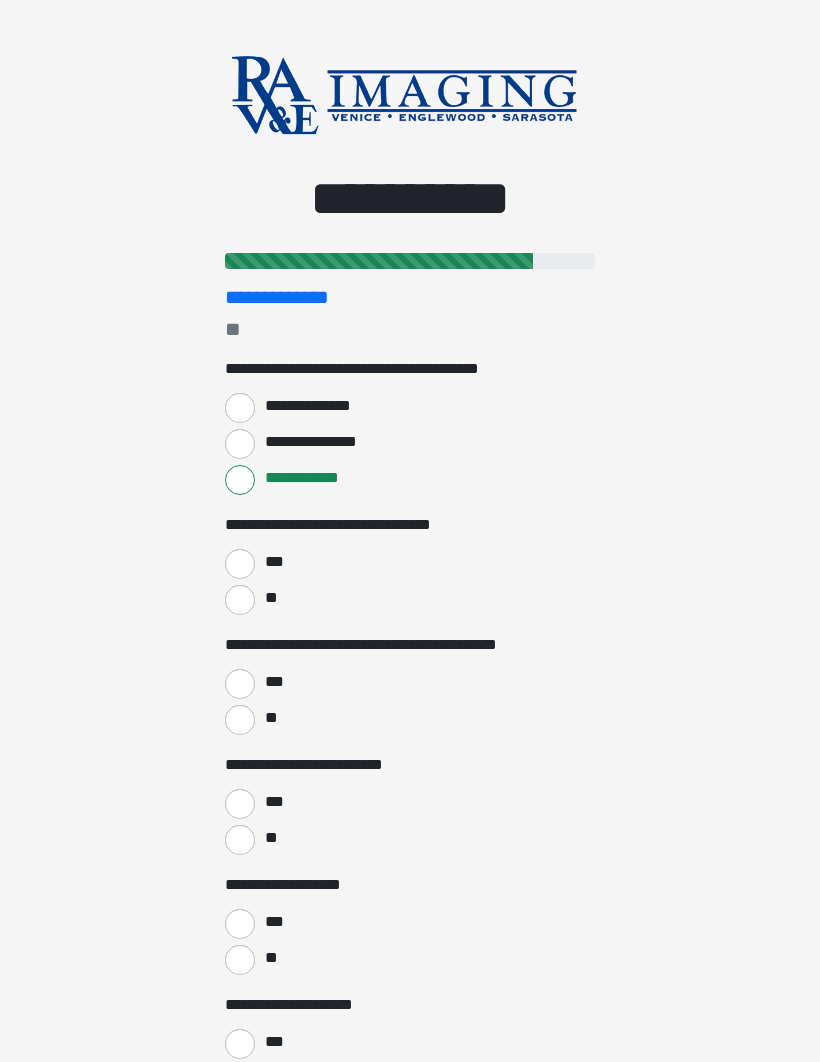 click on "**" at bounding box center [270, 598] 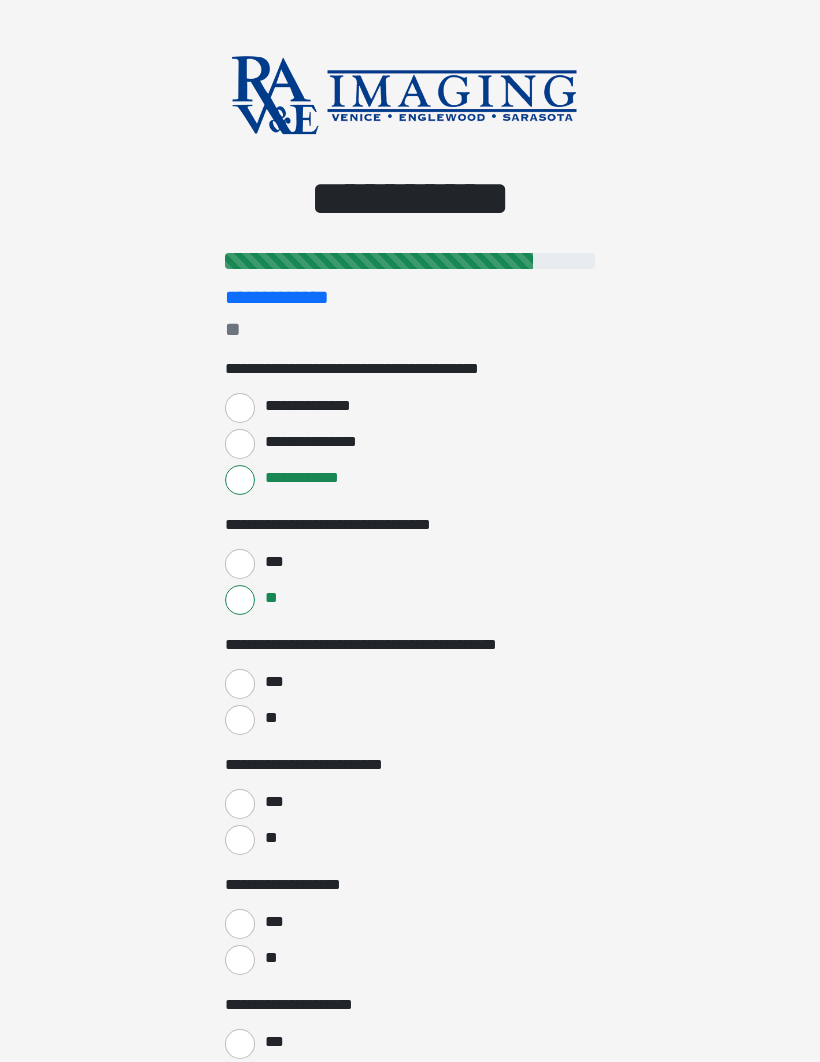 click on "**" at bounding box center (240, 720) 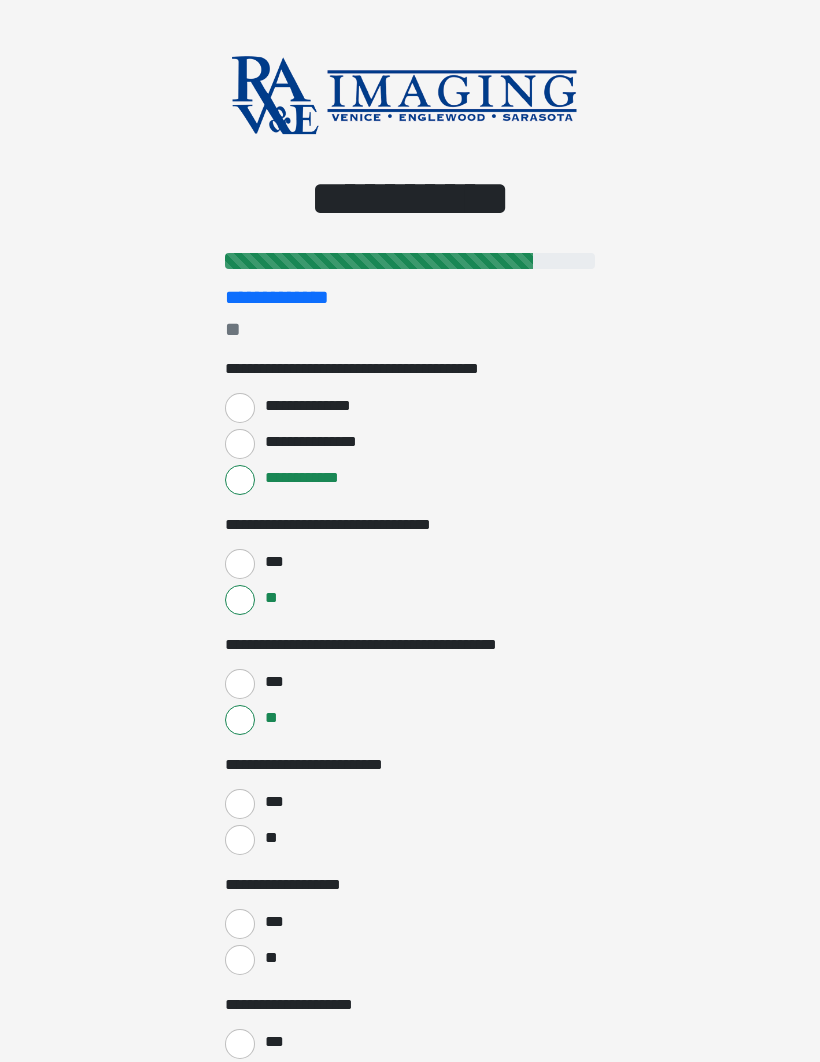 click on "**" at bounding box center (240, 840) 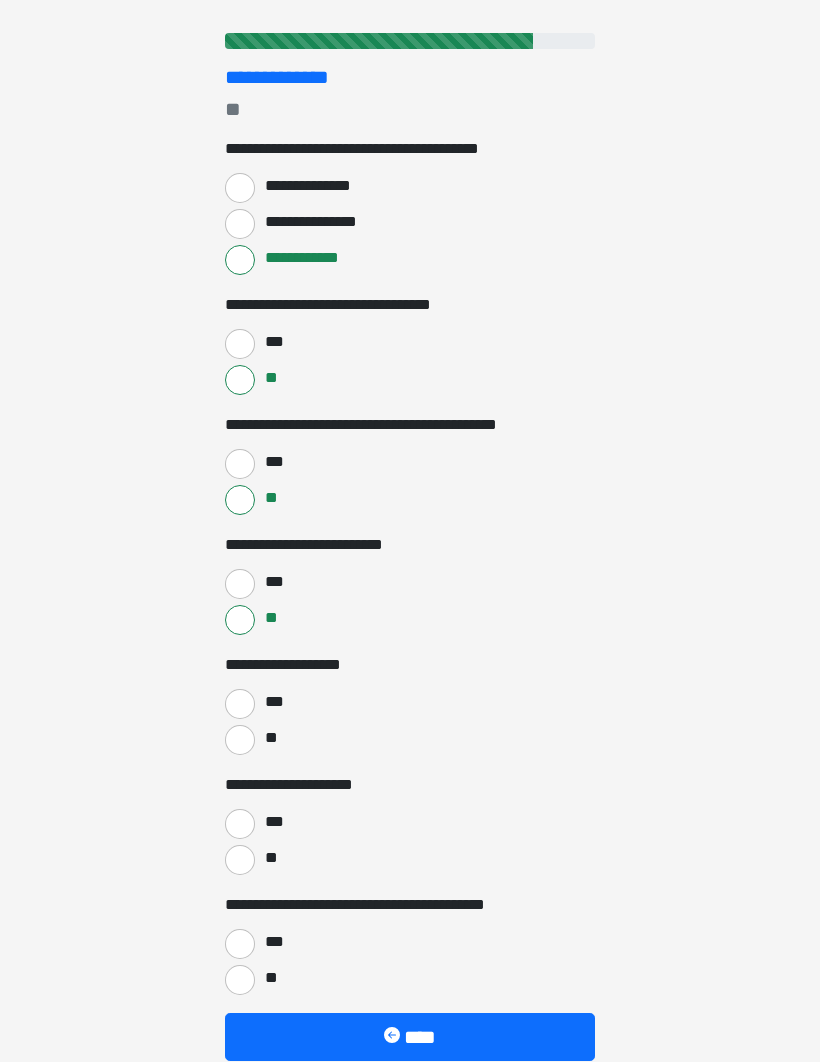 scroll, scrollTop: 220, scrollLeft: 0, axis: vertical 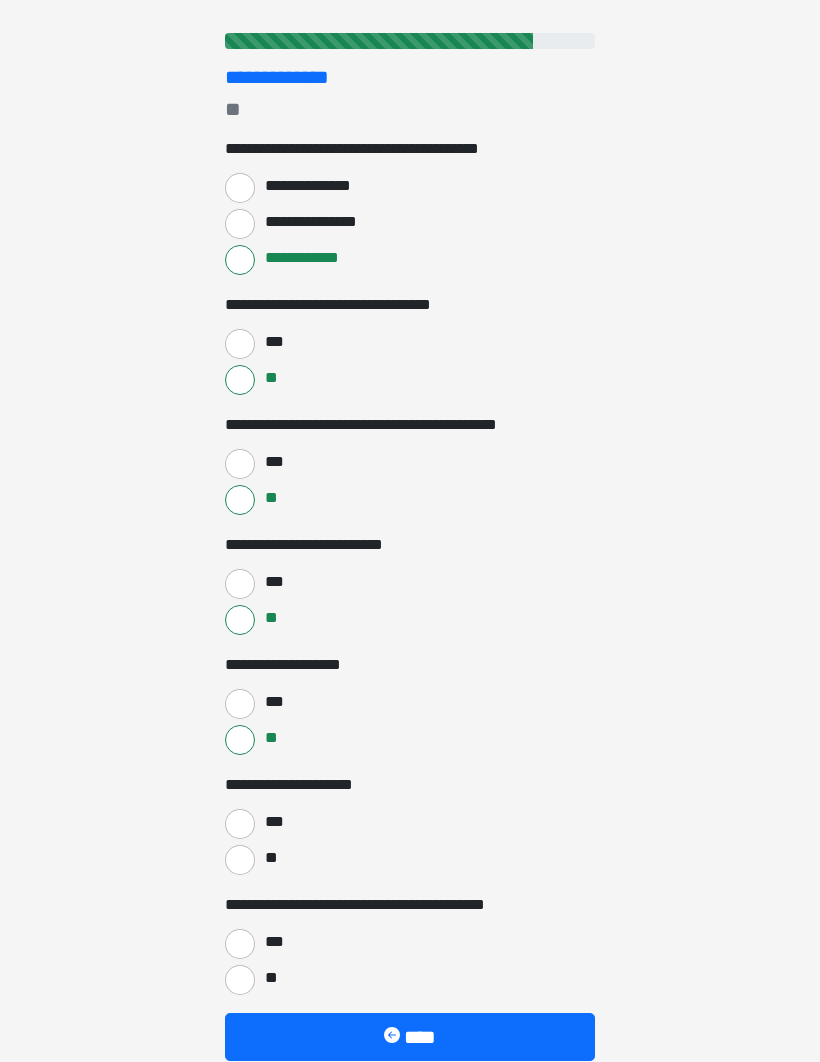 click on "**" at bounding box center [240, 860] 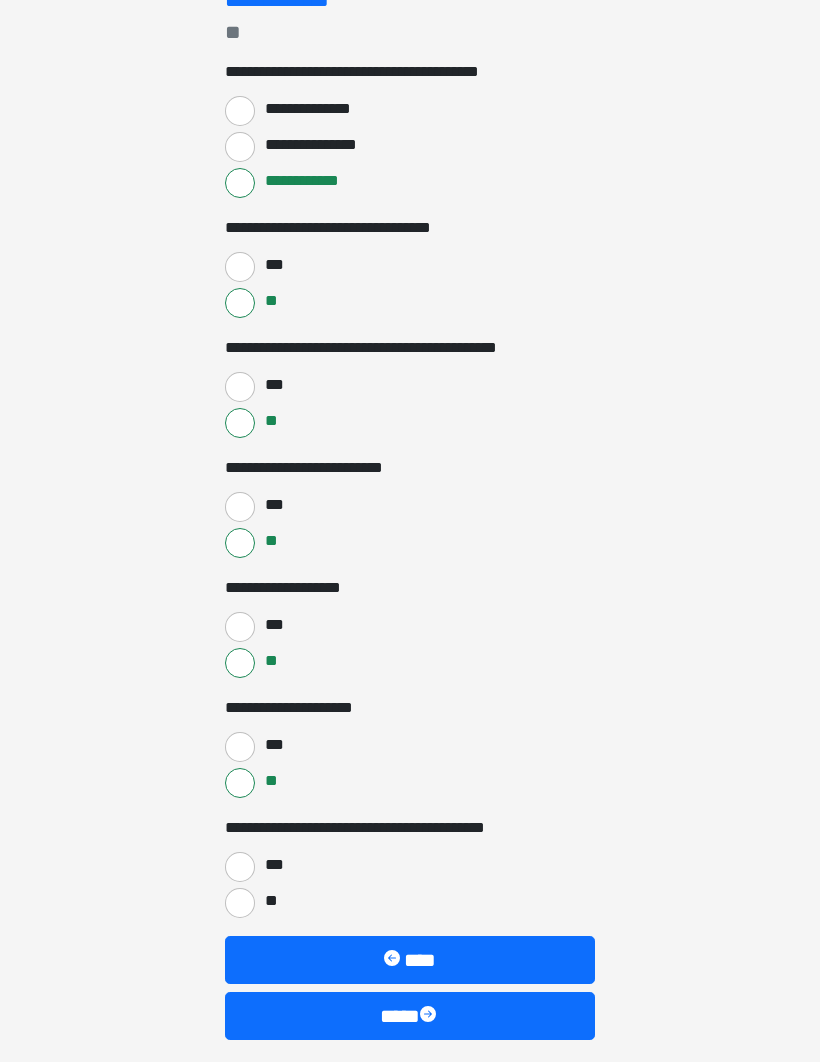 scroll, scrollTop: 309, scrollLeft: 0, axis: vertical 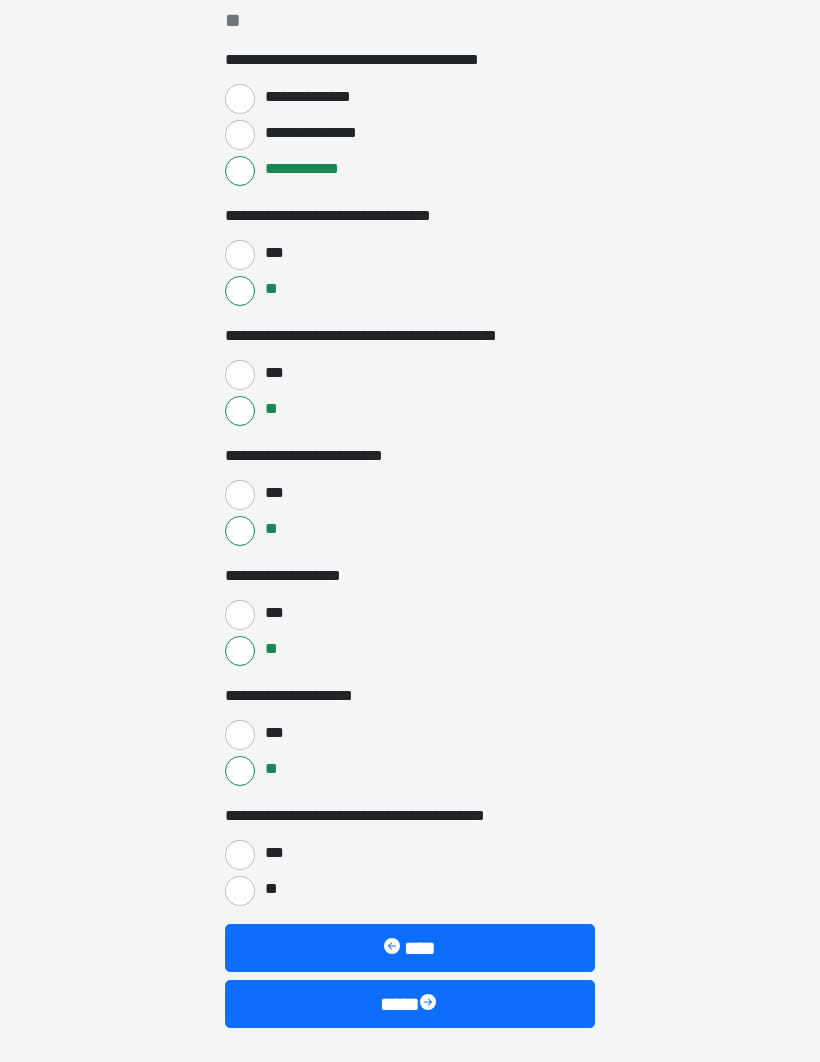 click on "***" at bounding box center [240, 855] 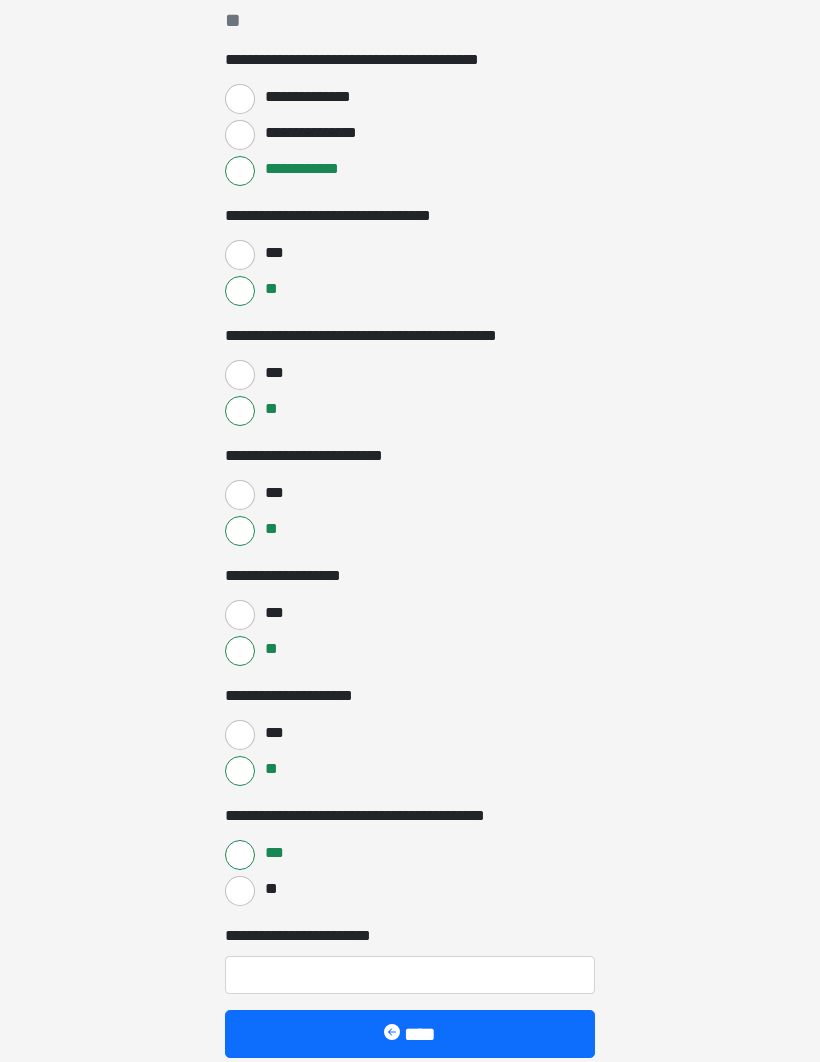 click on "*" at bounding box center [371, 935] 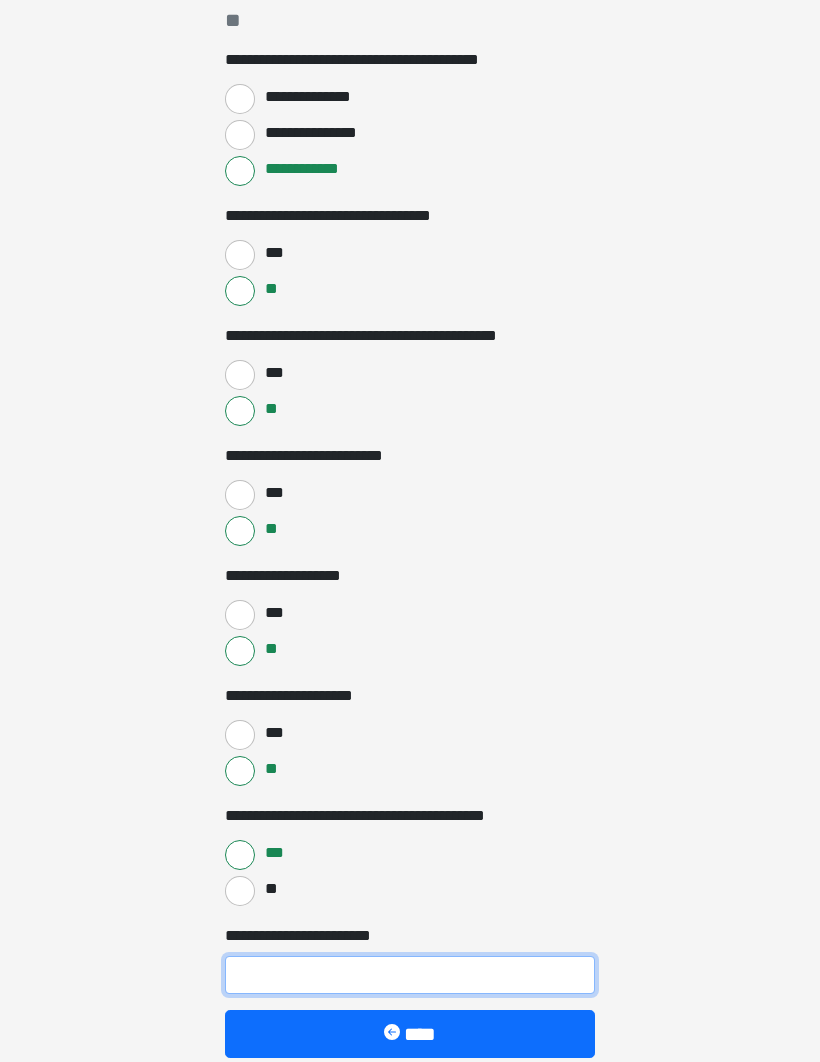 scroll, scrollTop: 464, scrollLeft: 0, axis: vertical 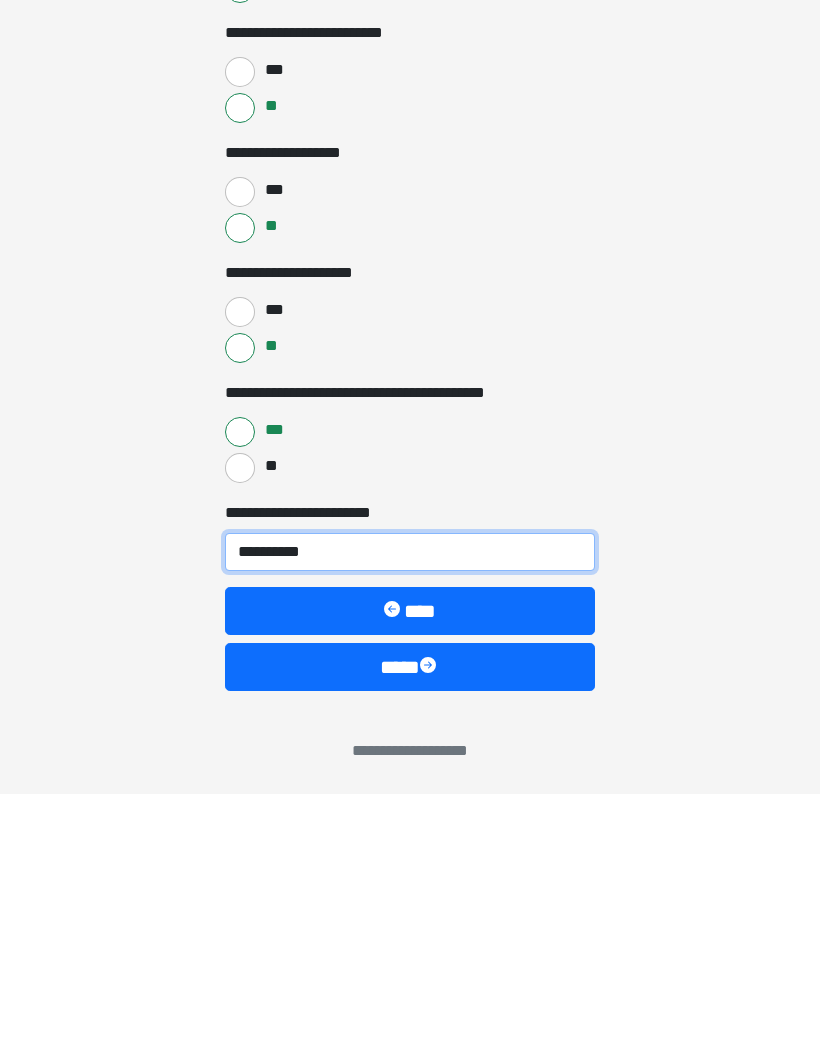 type on "**********" 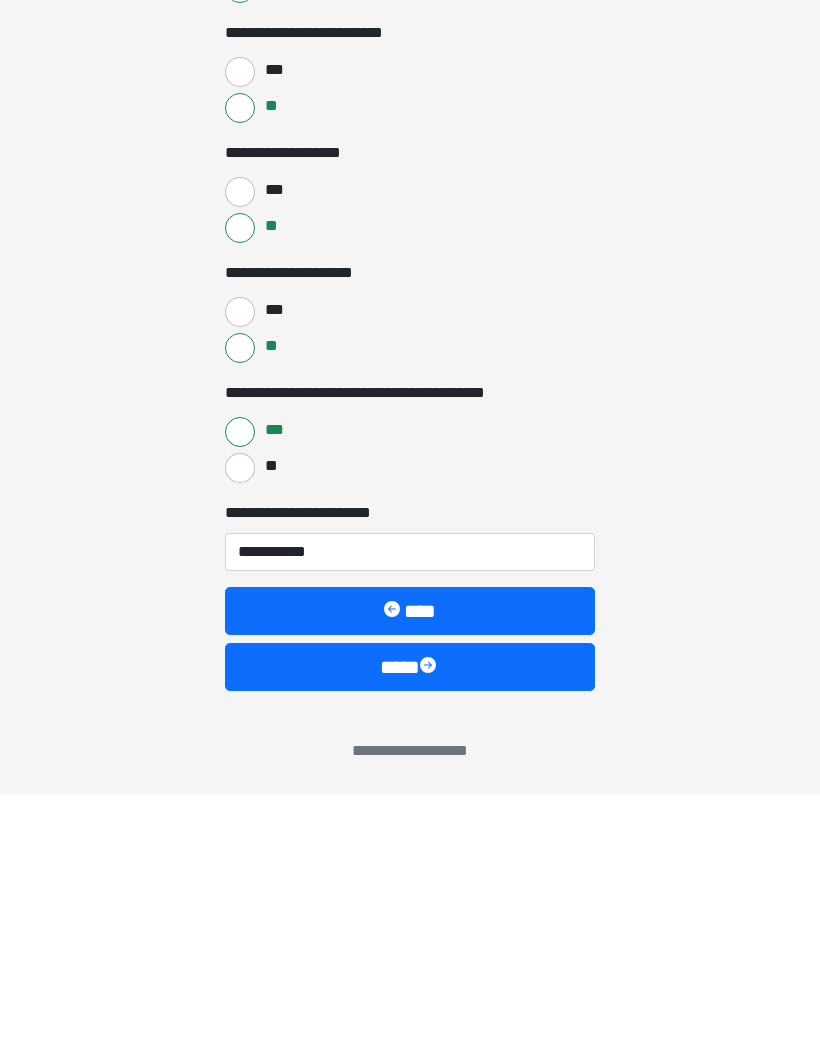 click on "****" at bounding box center (410, 935) 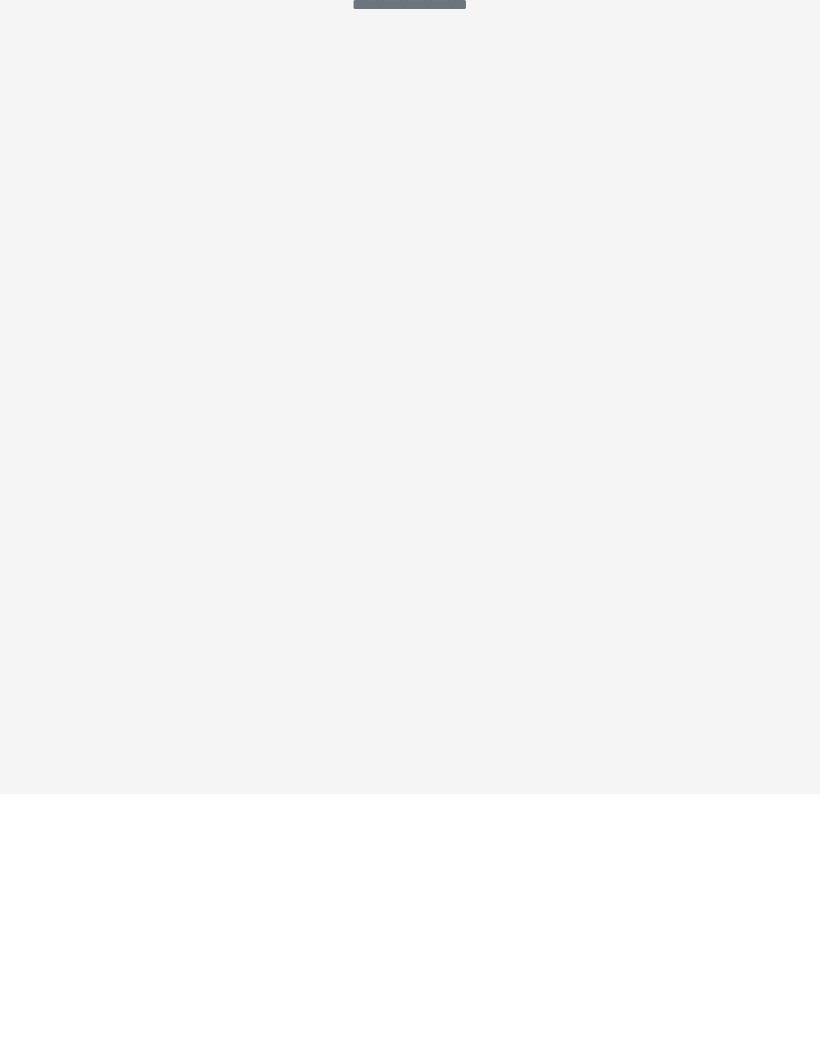 scroll, scrollTop: 0, scrollLeft: 0, axis: both 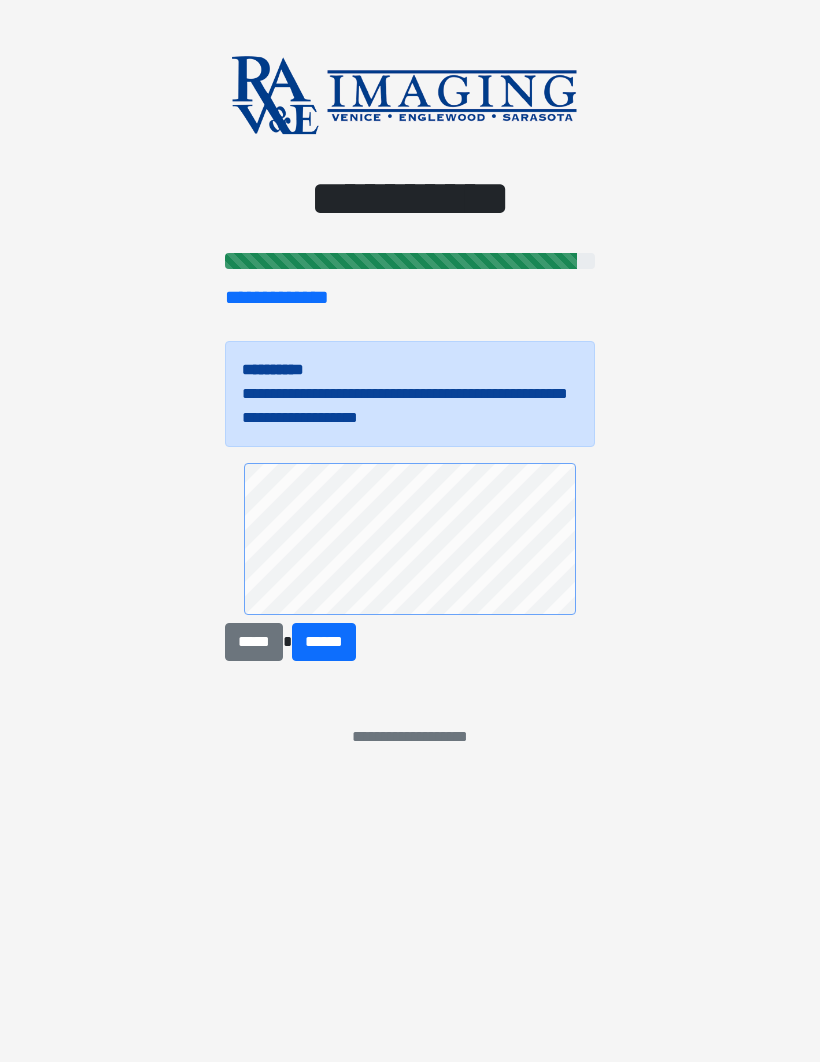 click on "**********" at bounding box center [410, 531] 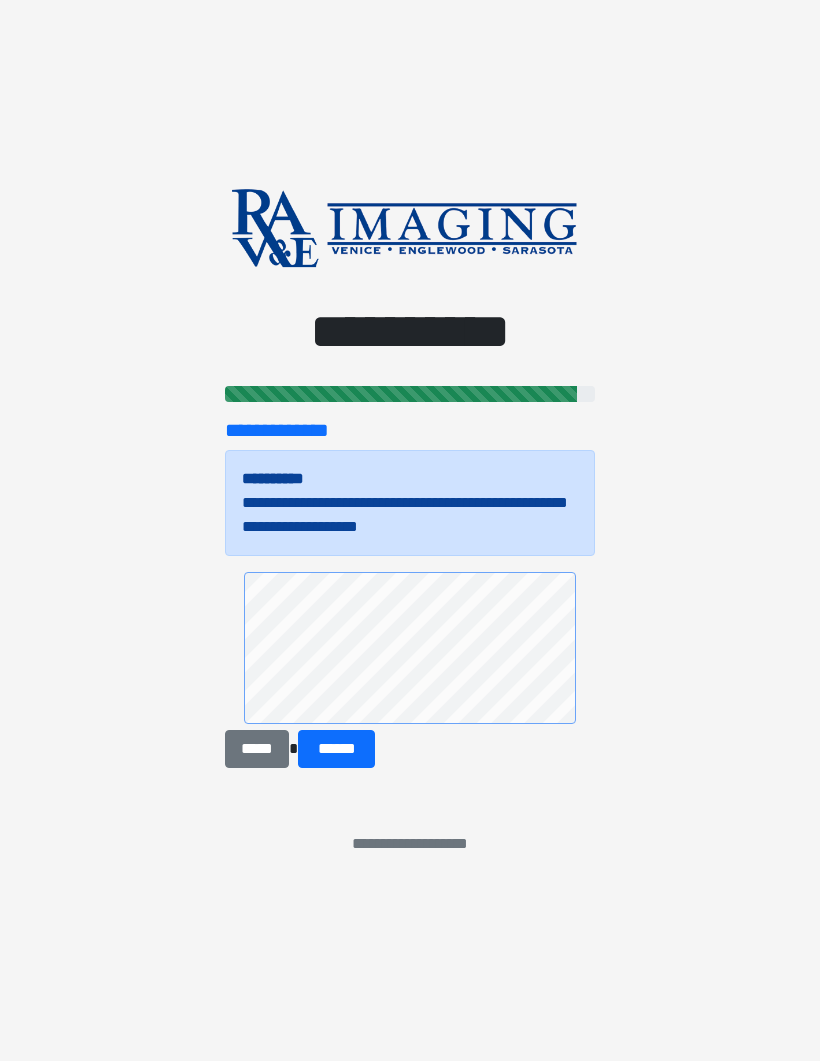 click on "*****" at bounding box center [257, 750] 